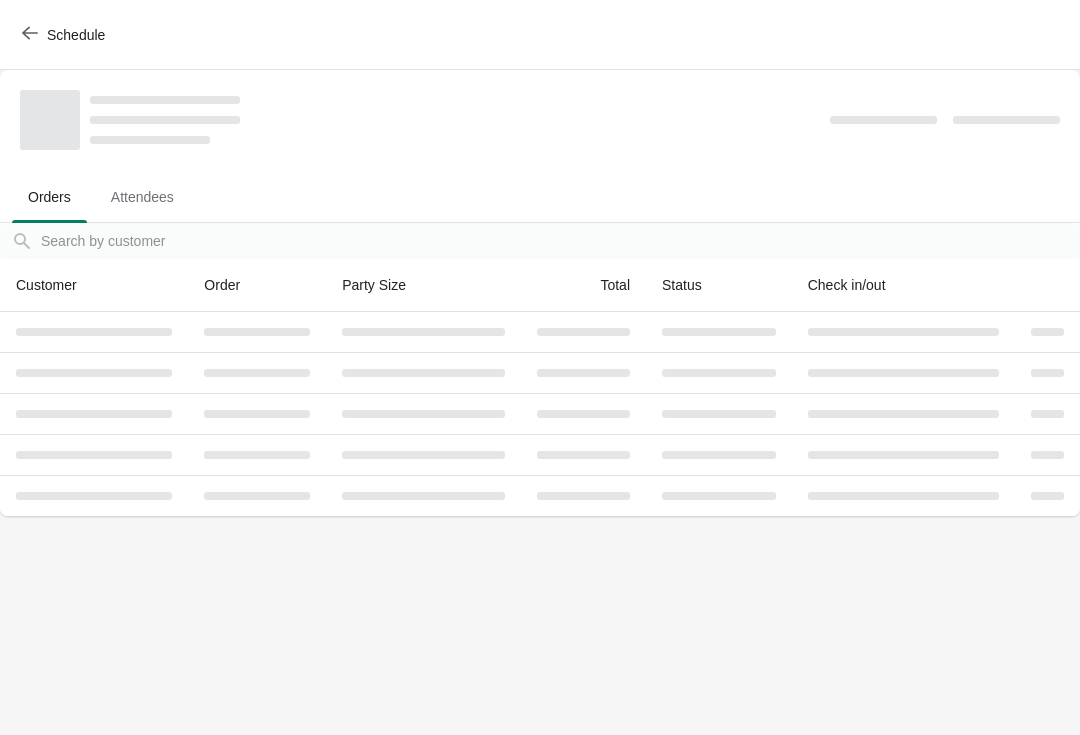 scroll, scrollTop: 0, scrollLeft: 0, axis: both 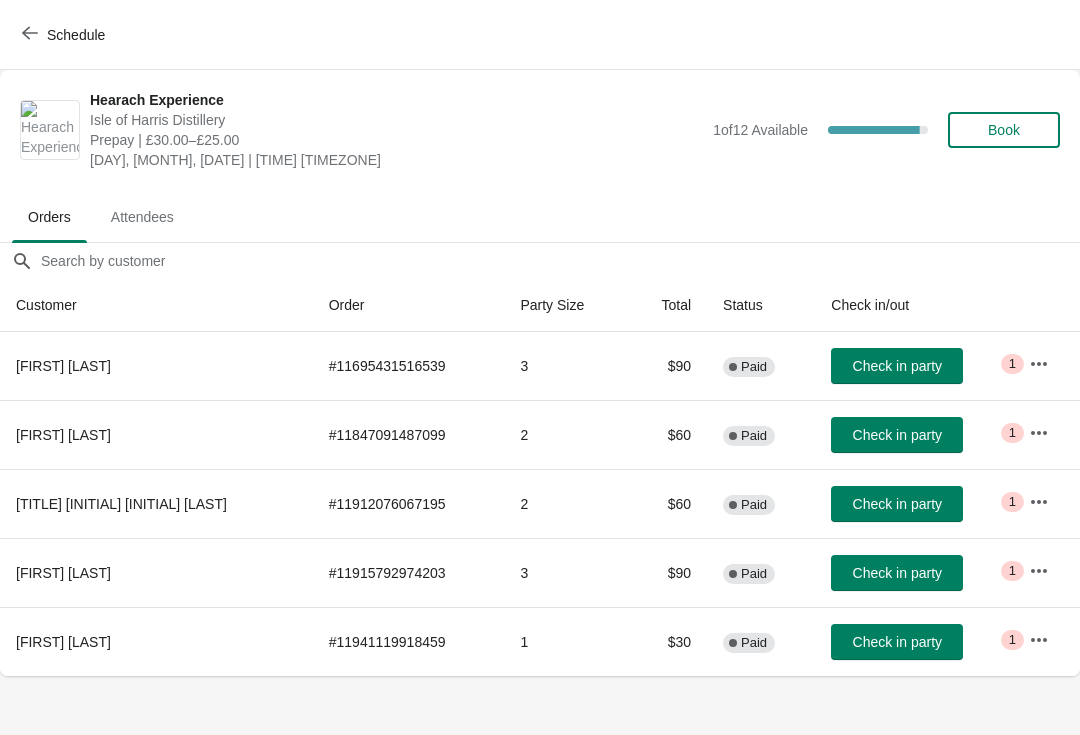 click at bounding box center [1039, 364] 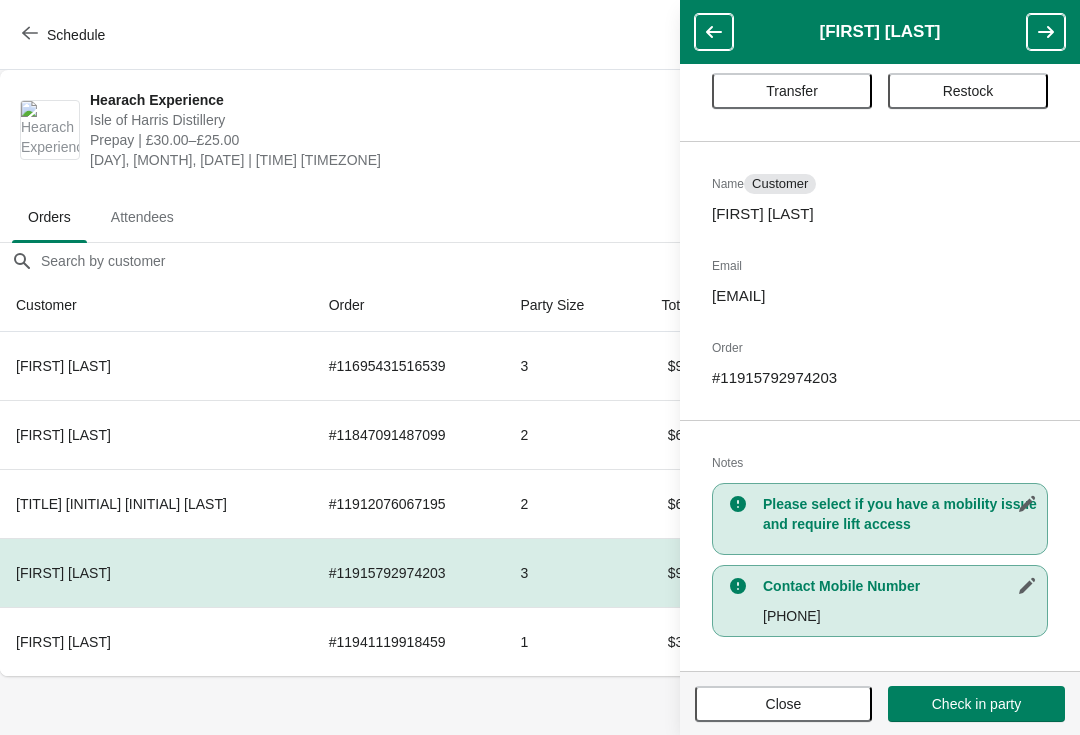scroll, scrollTop: 28, scrollLeft: 0, axis: vertical 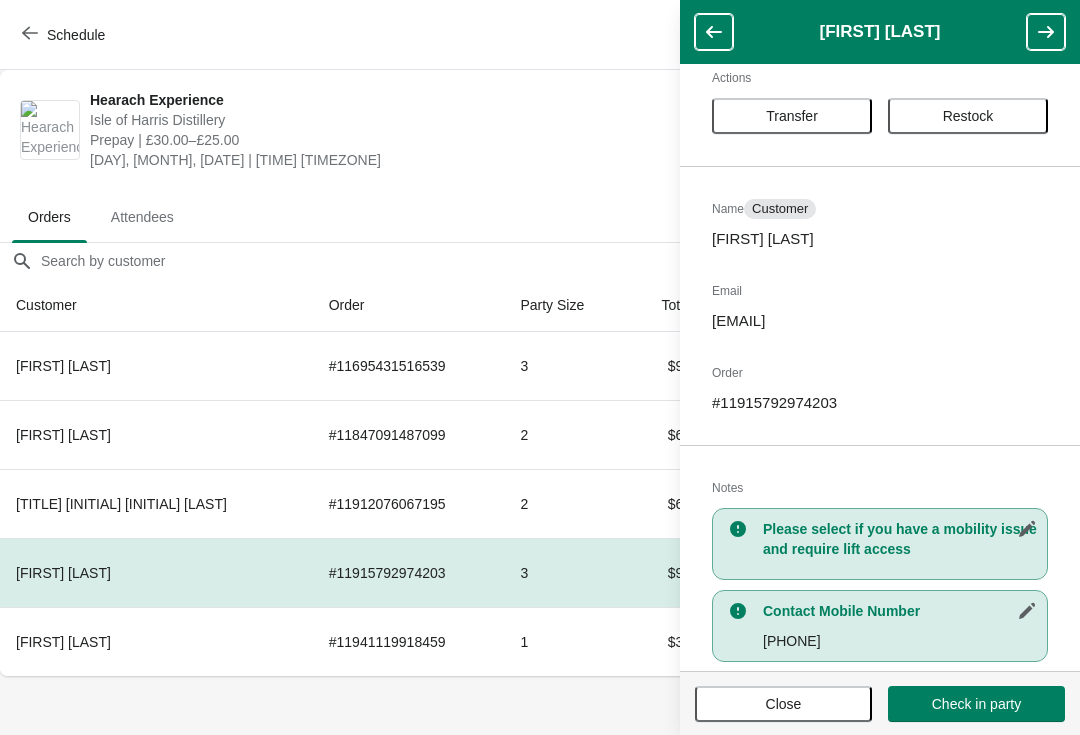 click on "Transfer" at bounding box center (792, 116) 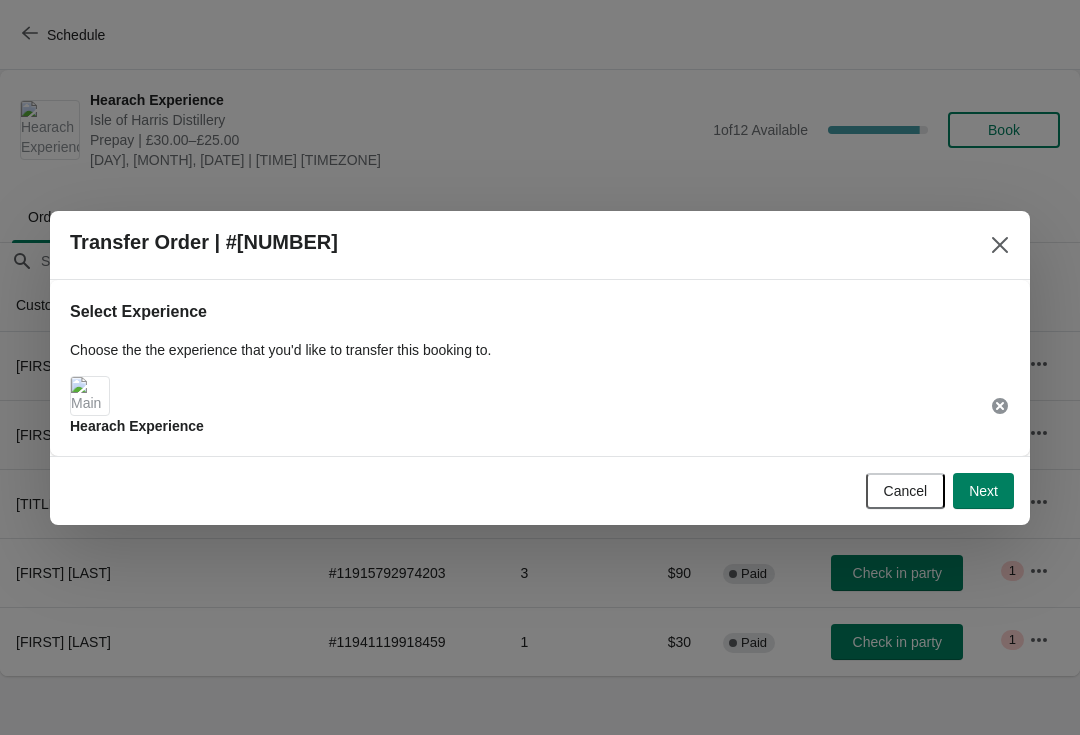 click at bounding box center [90, 396] 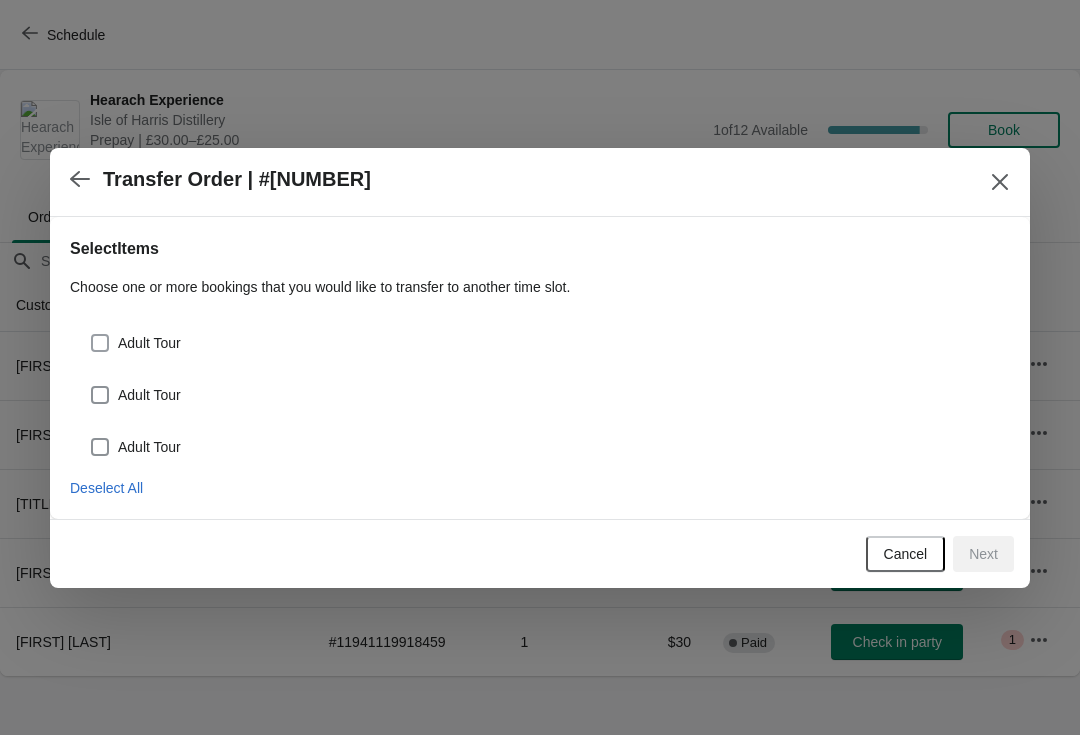 click on "Adult Tour" at bounding box center (149, 343) 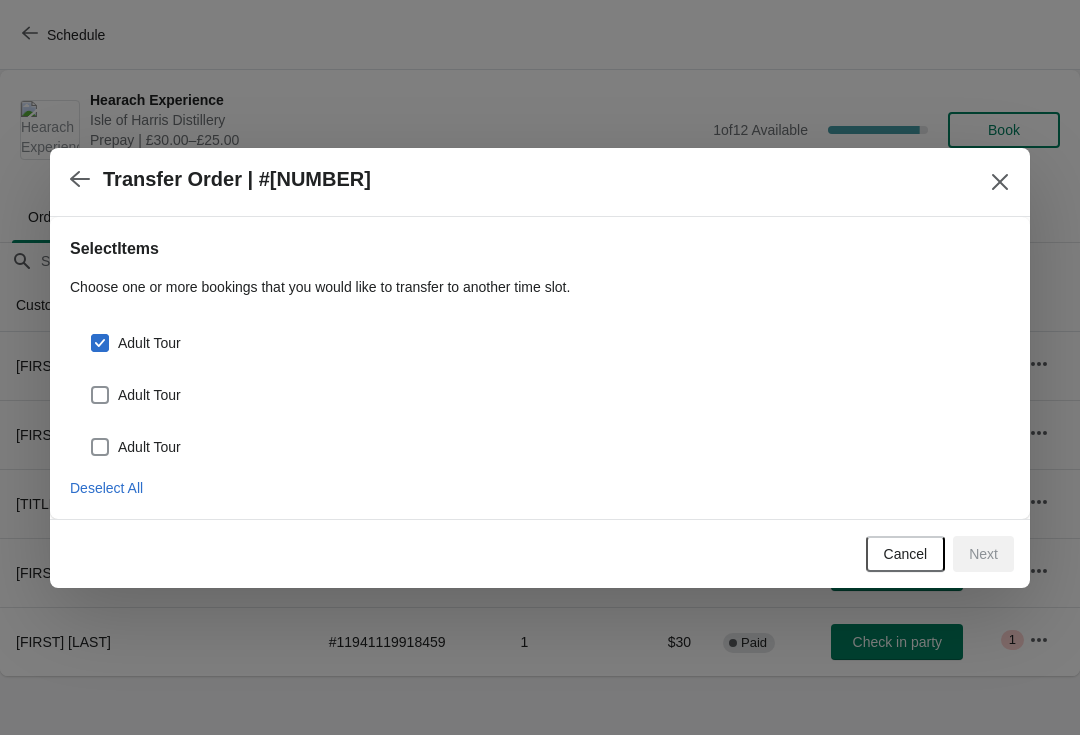 checkbox on "true" 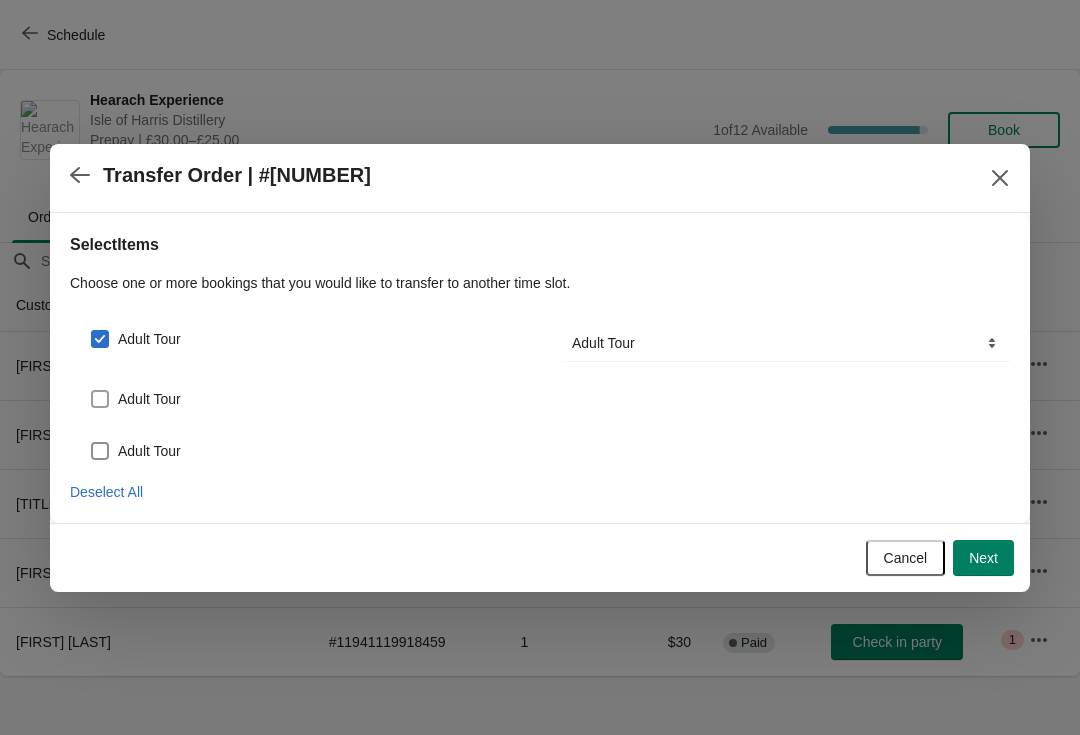 click on "Adult Tour" at bounding box center (149, 399) 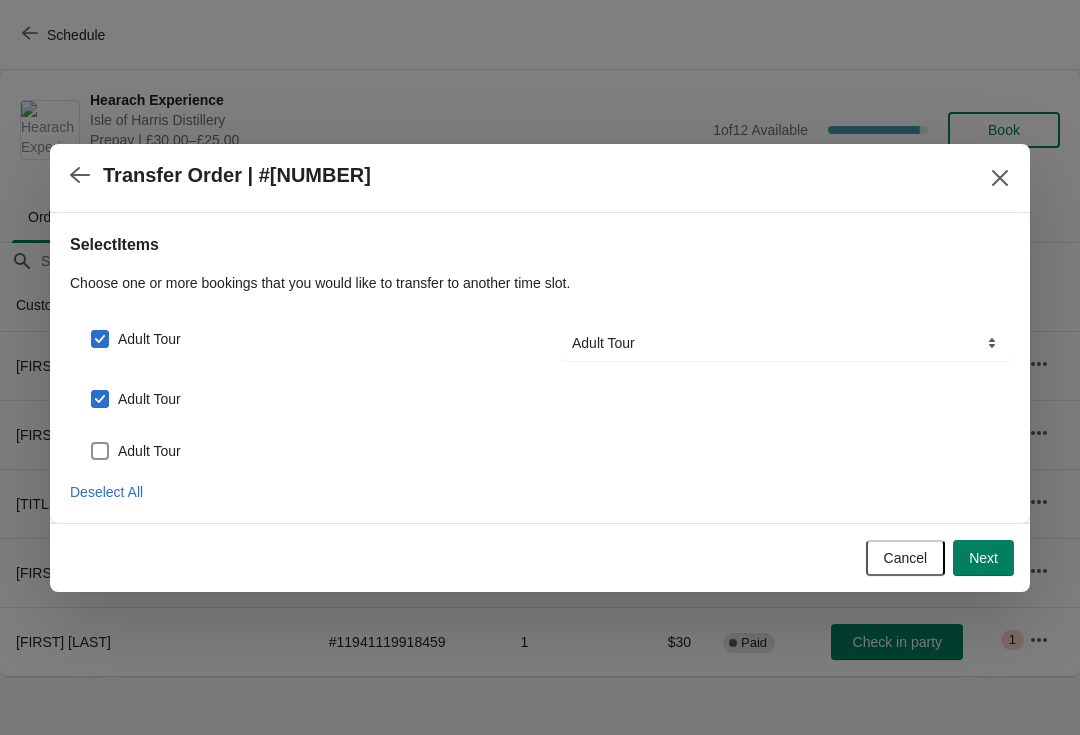 checkbox on "true" 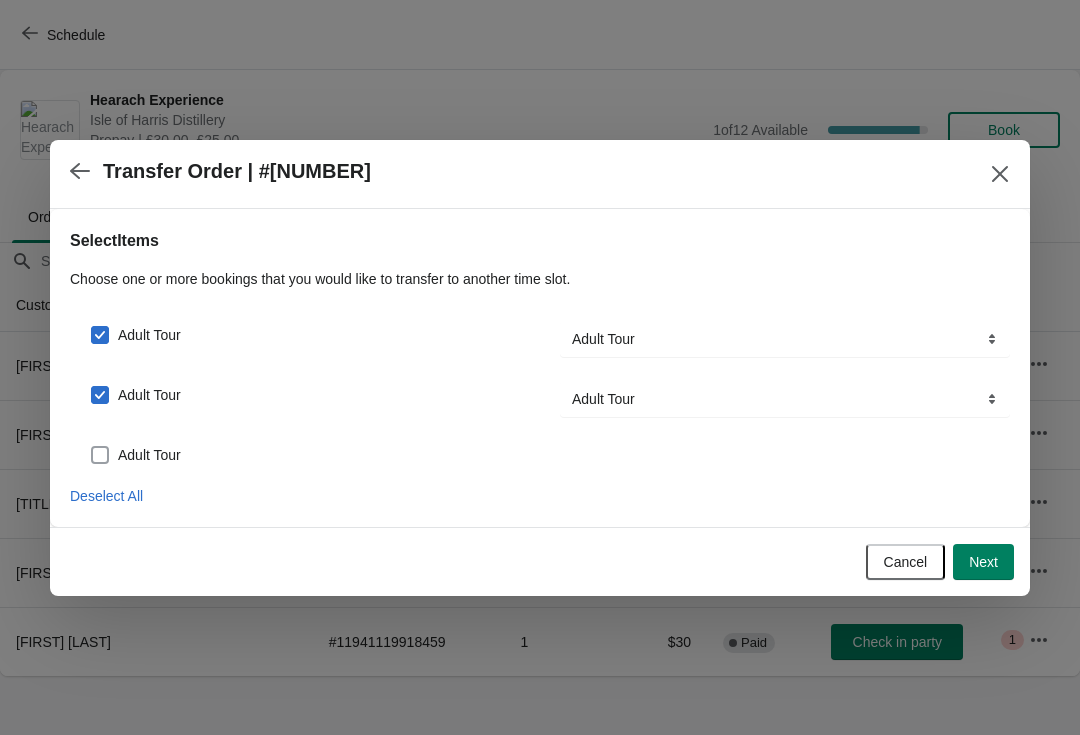 click on "Adult Tour" at bounding box center (149, 455) 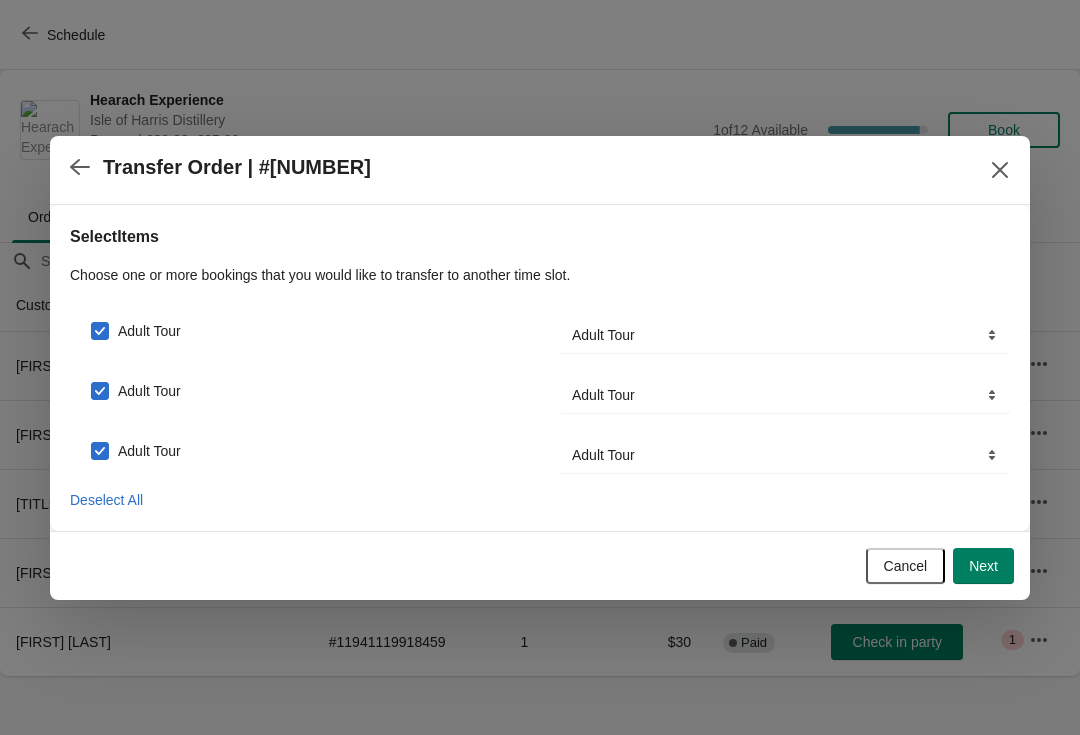 click on "Next" at bounding box center [983, 566] 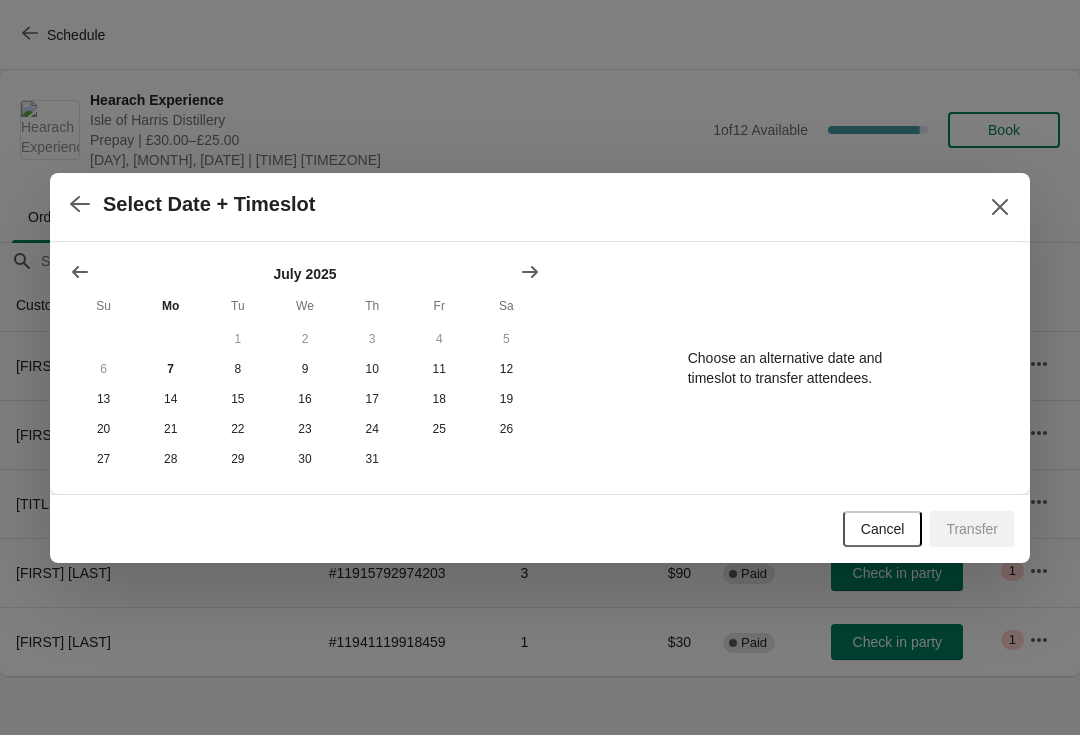 click at bounding box center (540, 367) 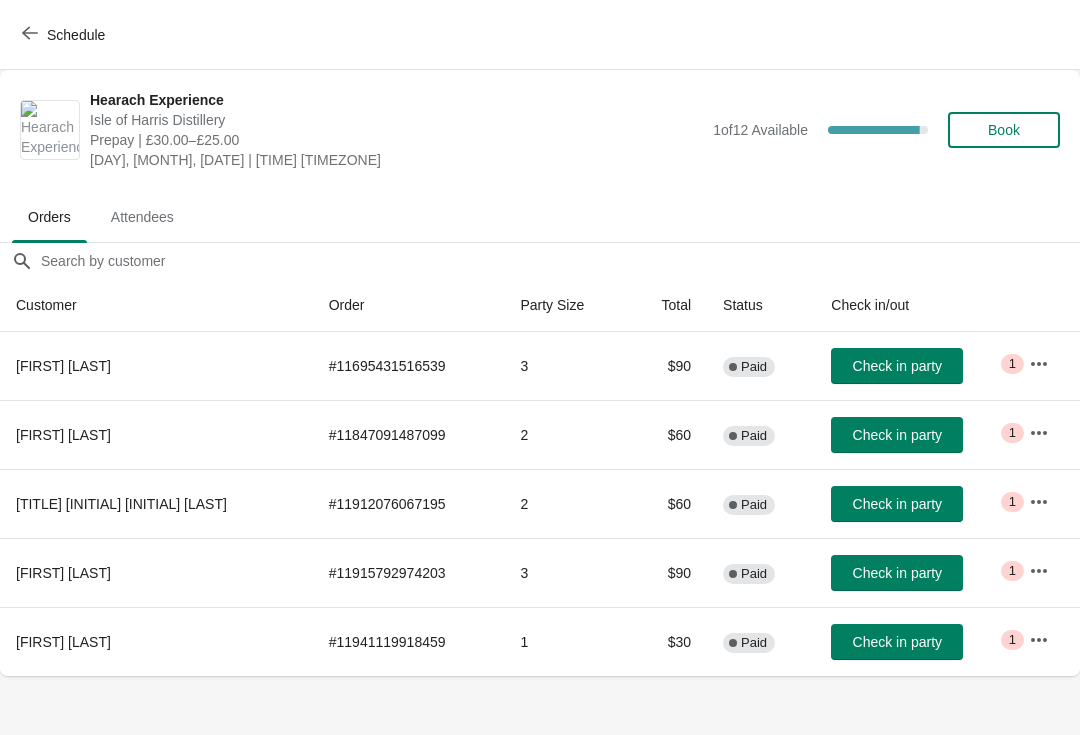 click at bounding box center [1039, 364] 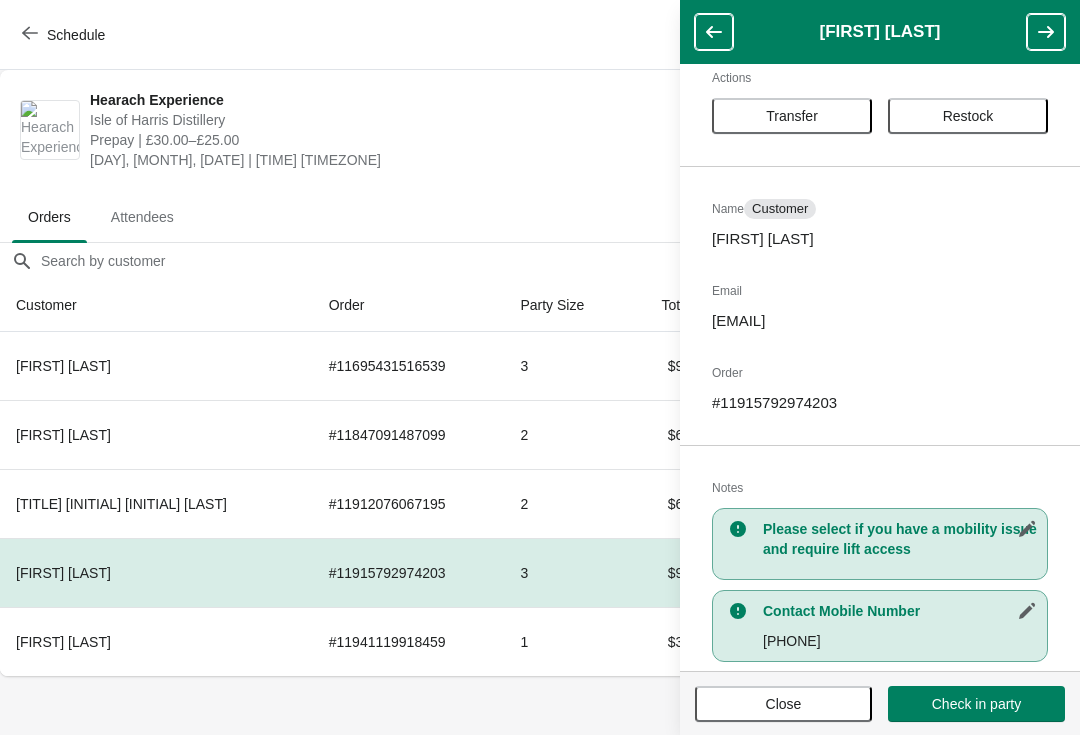 click on "Transfer" at bounding box center [792, 116] 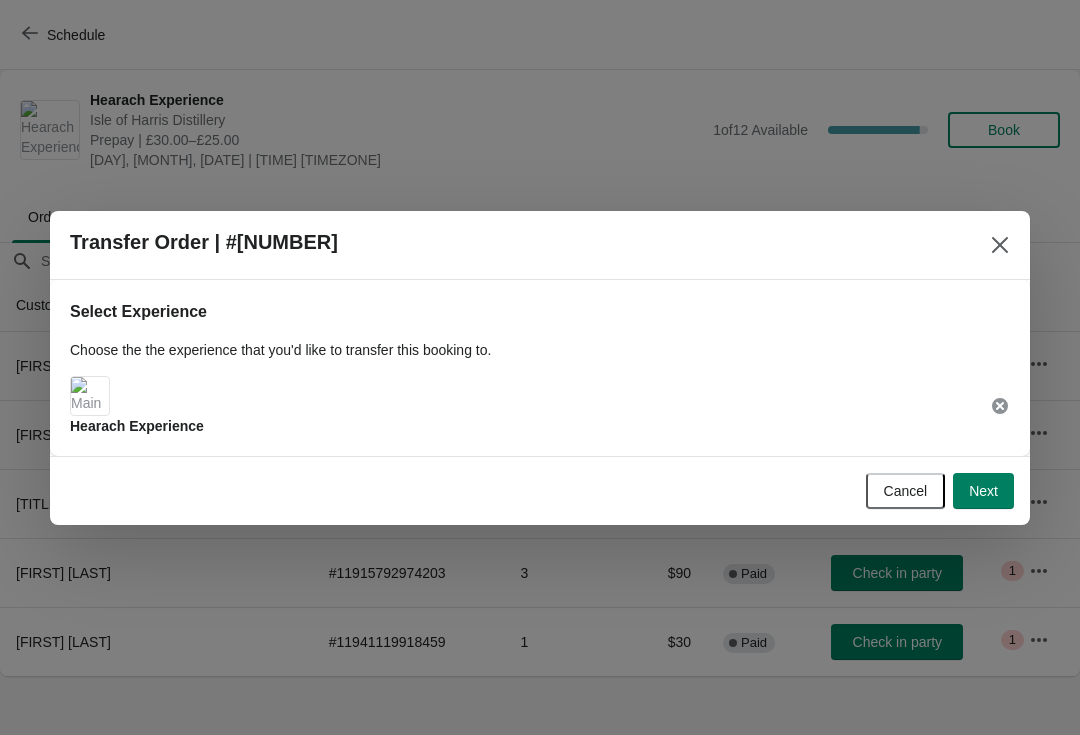 click on "Next" at bounding box center (983, 491) 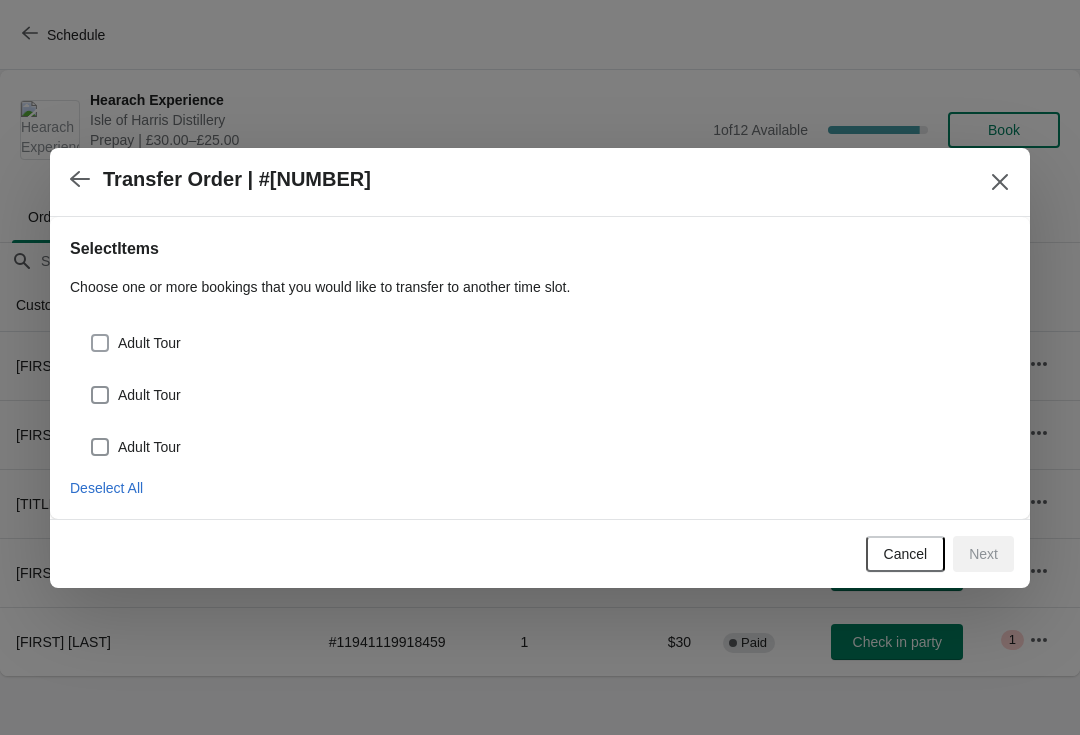 click at bounding box center (100, 343) 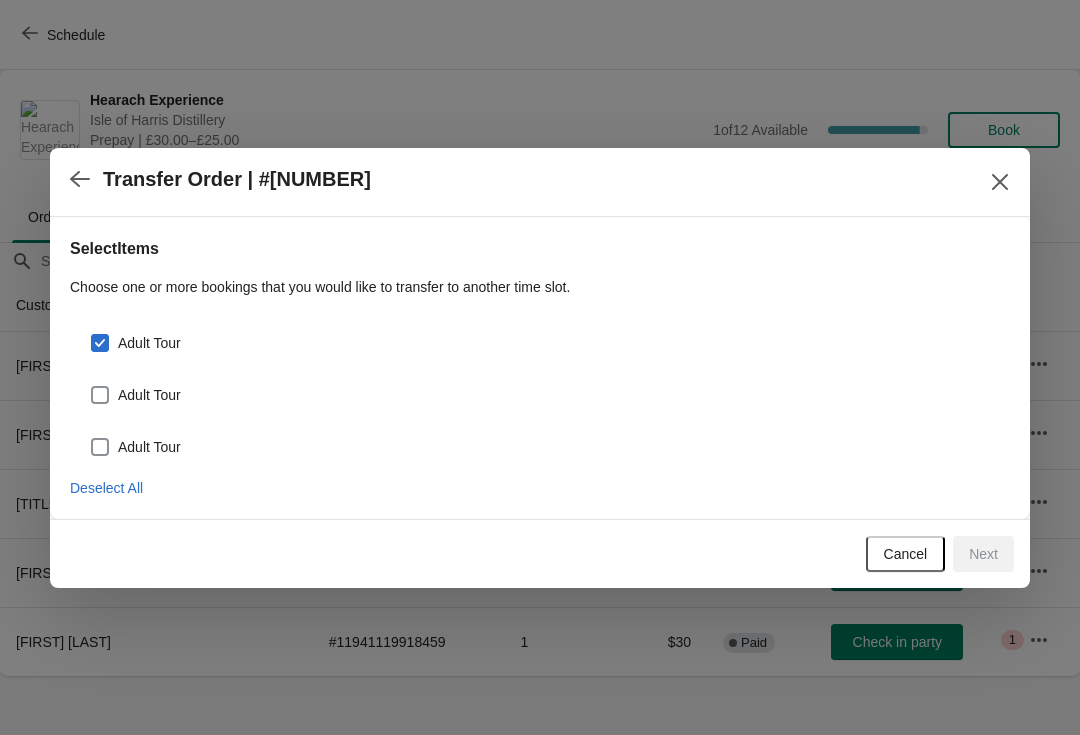 checkbox on "true" 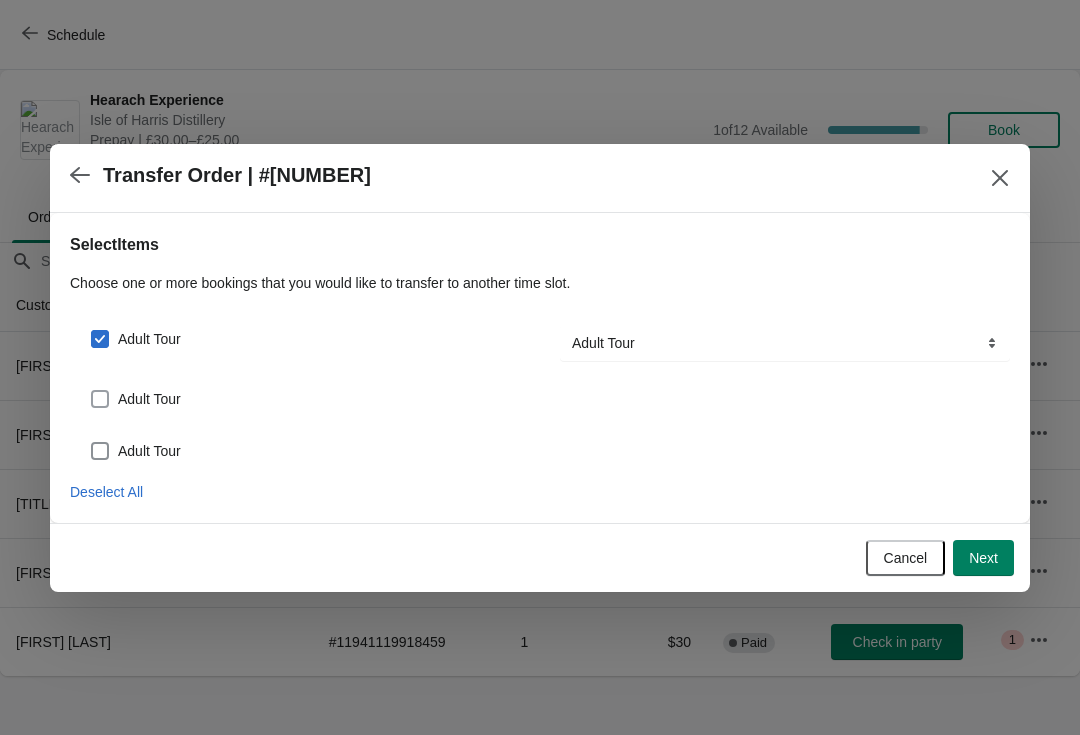 click at bounding box center [100, 399] 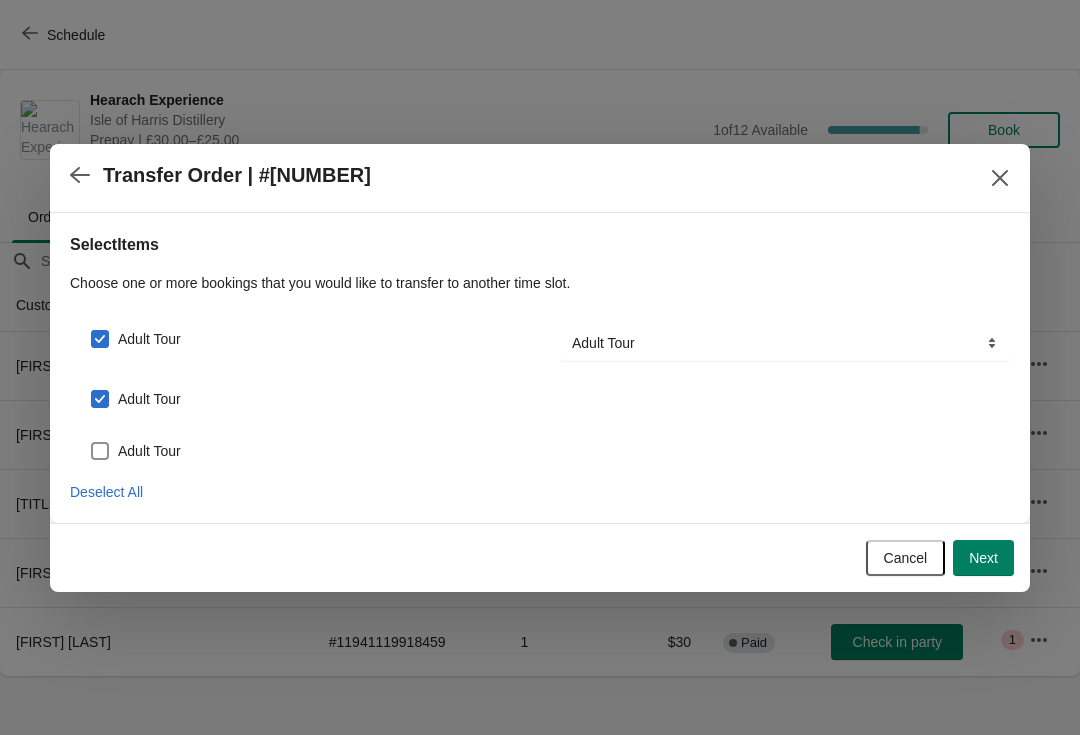 checkbox on "true" 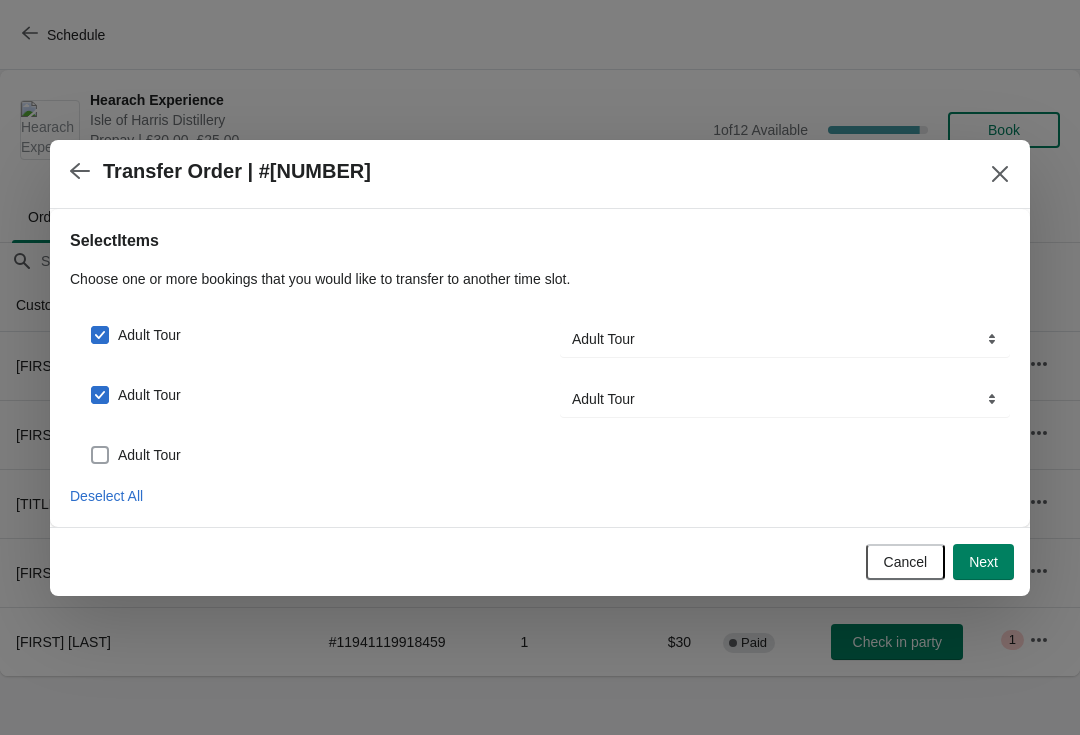 click at bounding box center (100, 455) 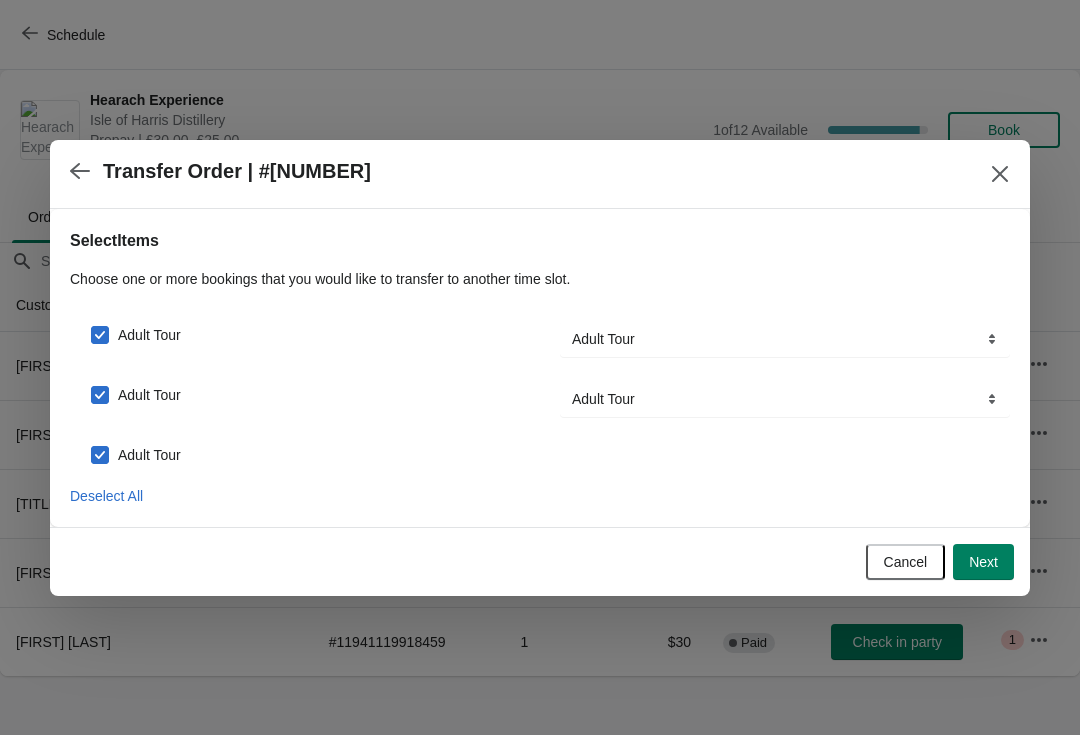 checkbox on "true" 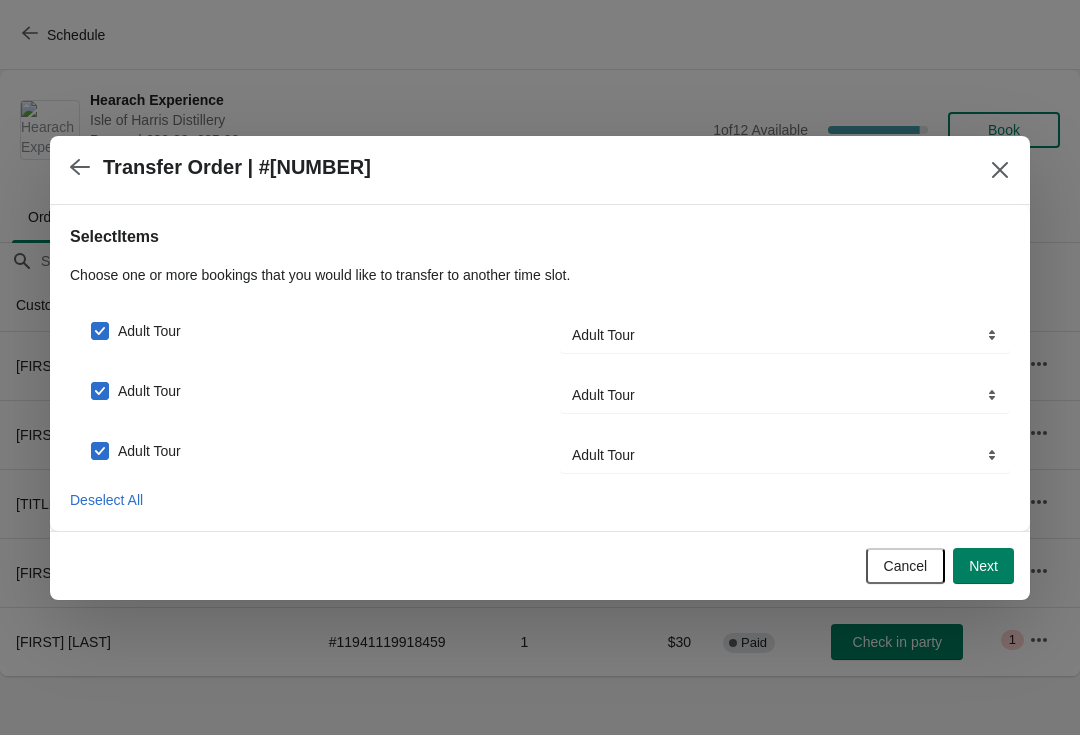 click on "Next" at bounding box center (983, 566) 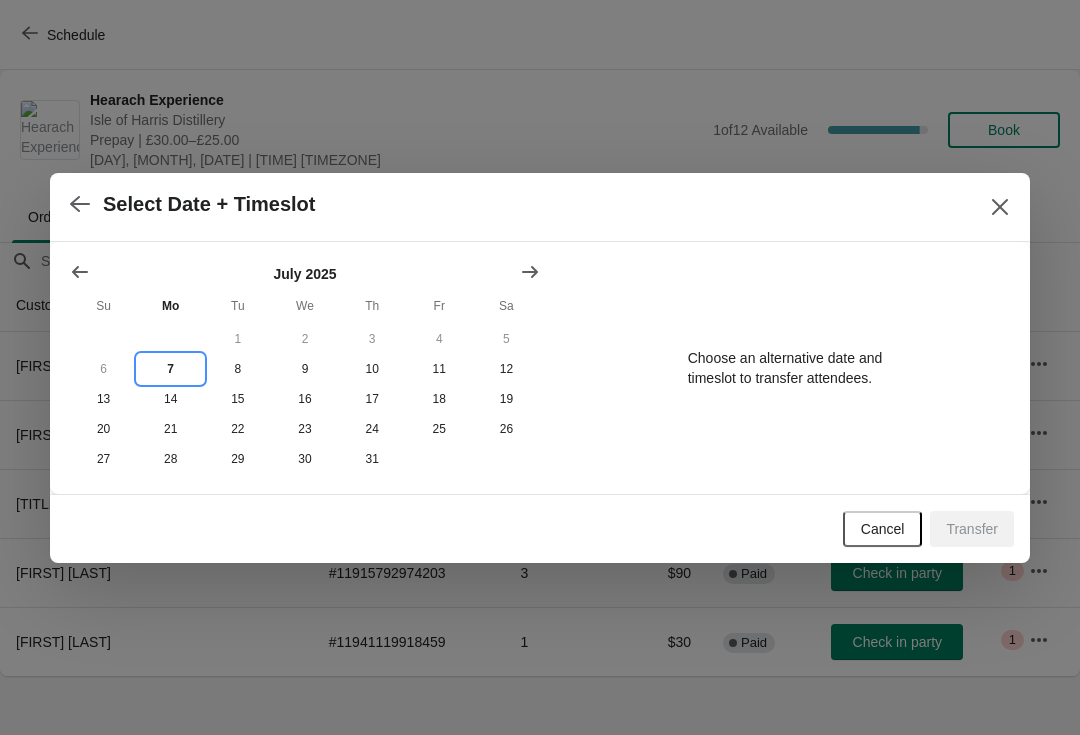 click on "7" at bounding box center [170, 369] 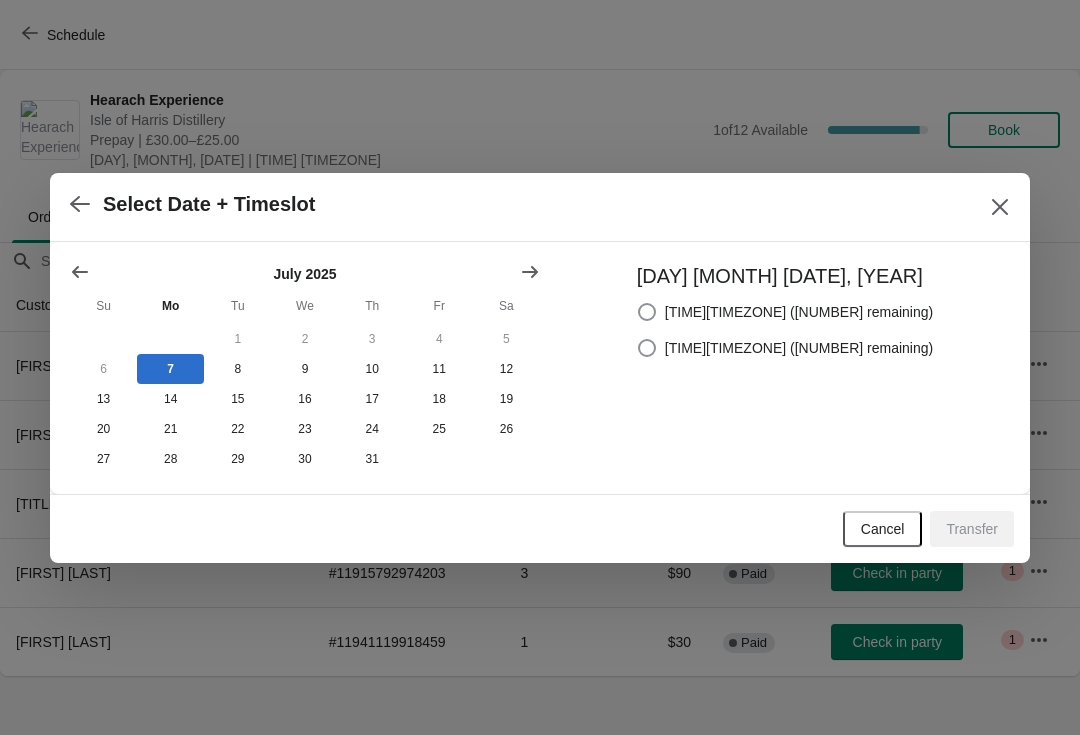 click on "2:00pm Europe/London (4 remaining)" at bounding box center [799, 348] 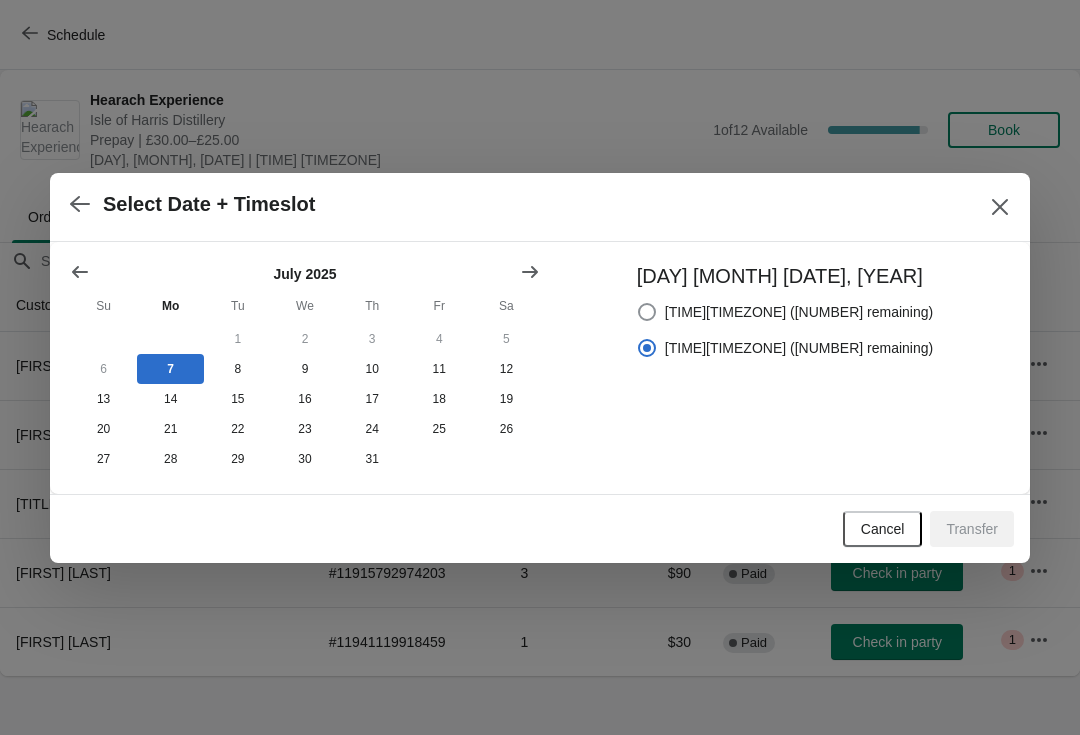 radio on "true" 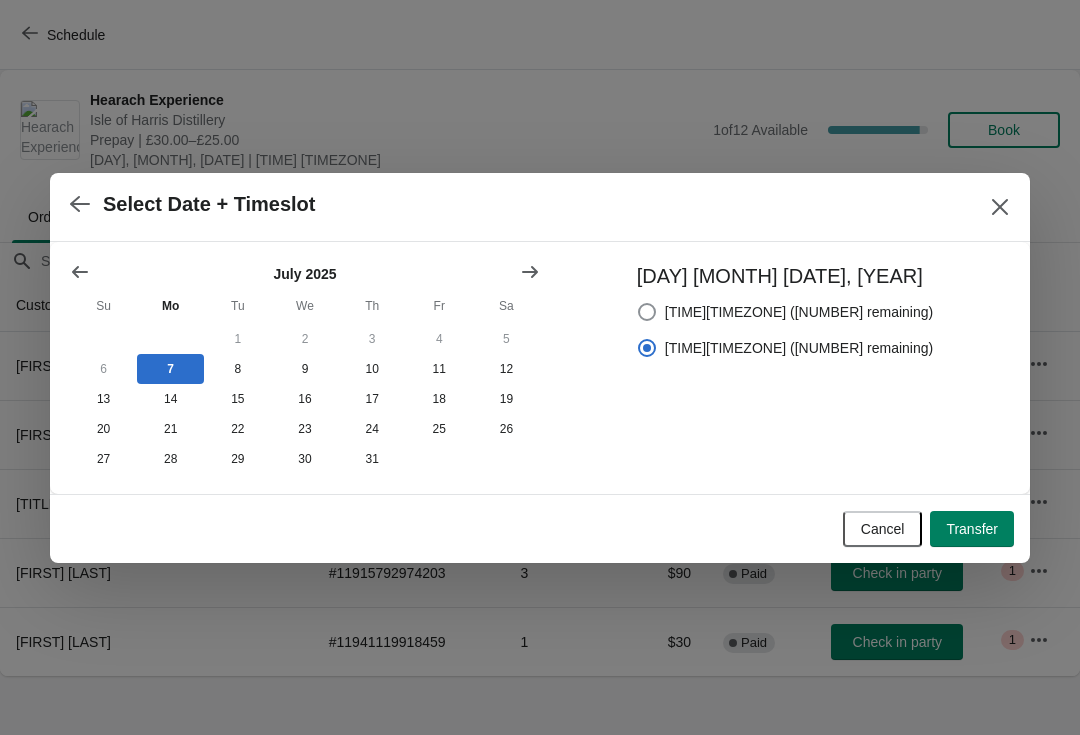 click on "Transfer" at bounding box center (972, 529) 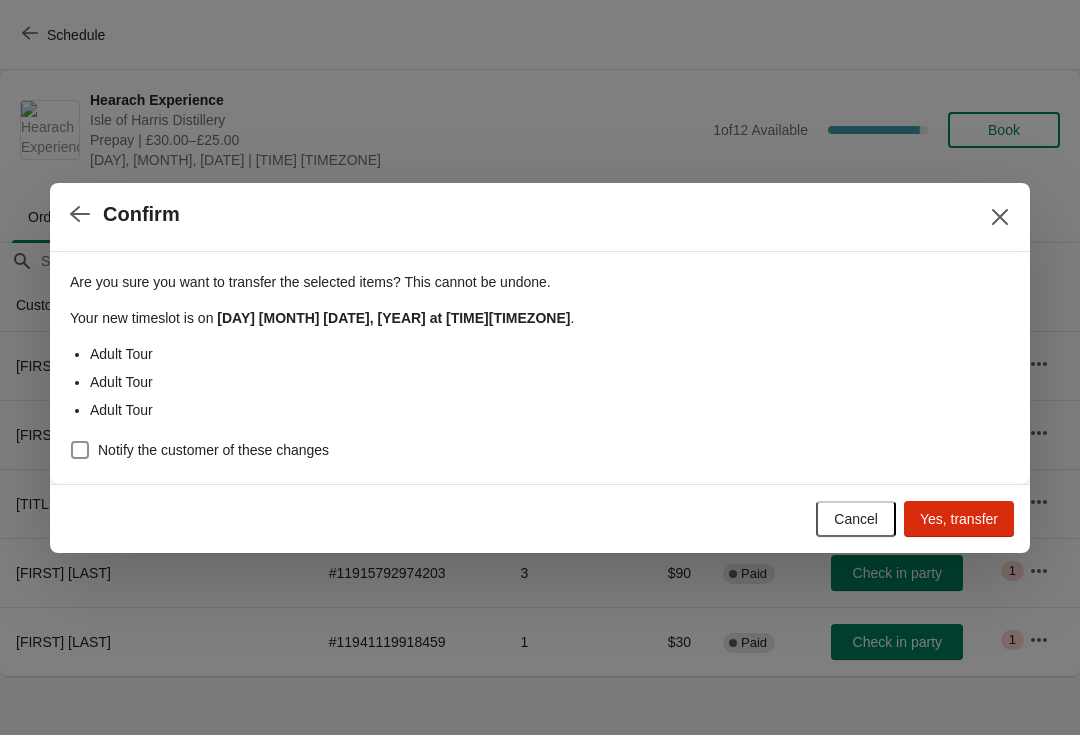 click on "Notify the customer of these changes" at bounding box center [213, 450] 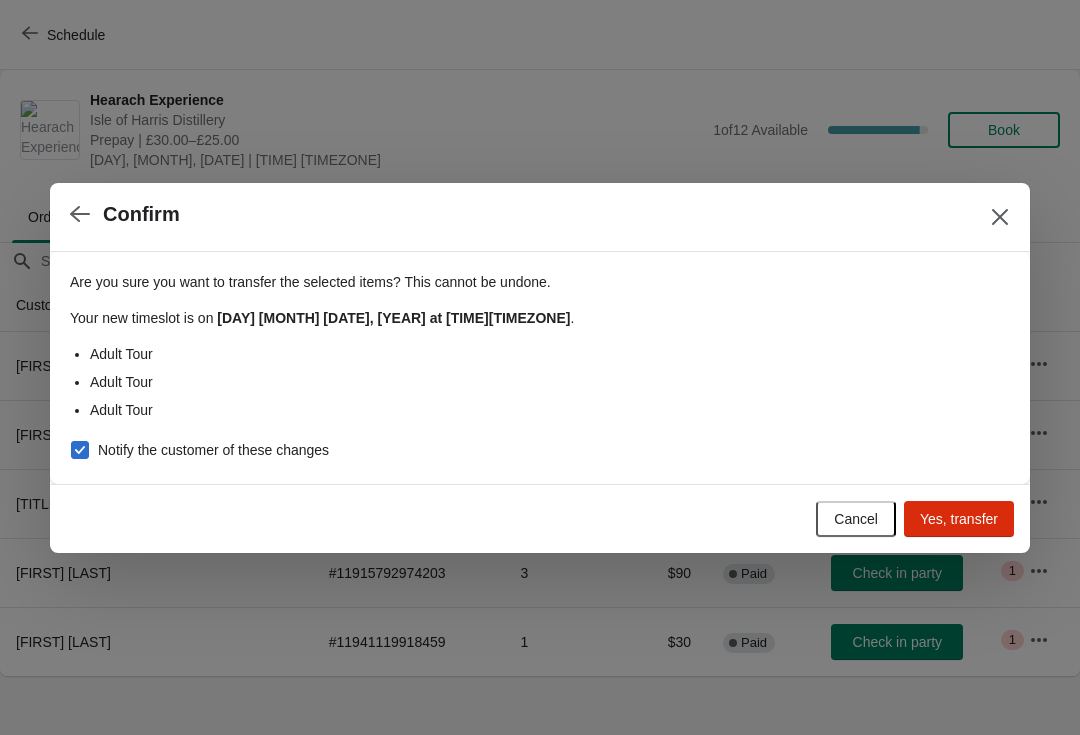 checkbox on "true" 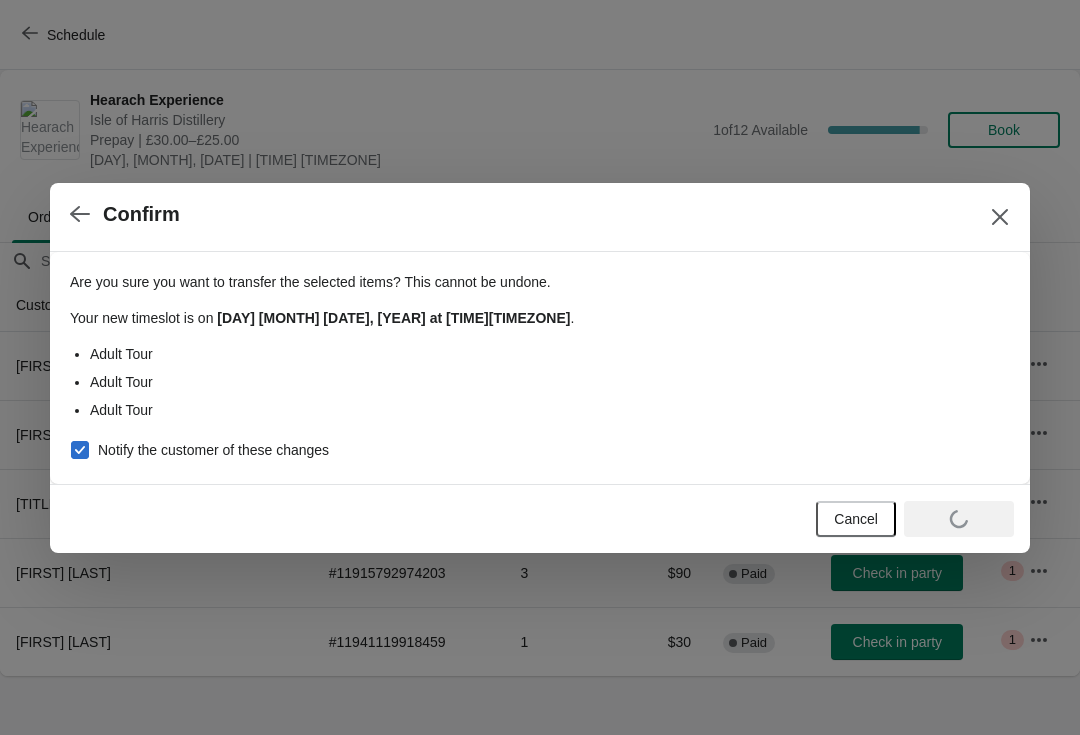 scroll, scrollTop: 0, scrollLeft: 0, axis: both 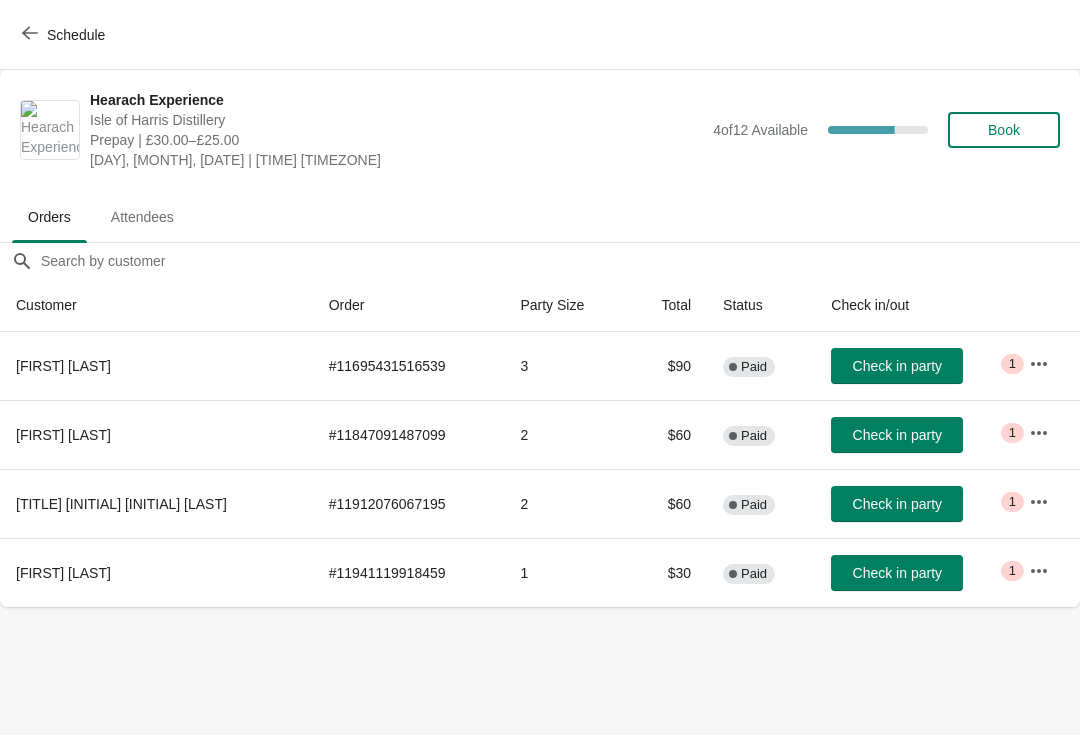 click at bounding box center [30, 34] 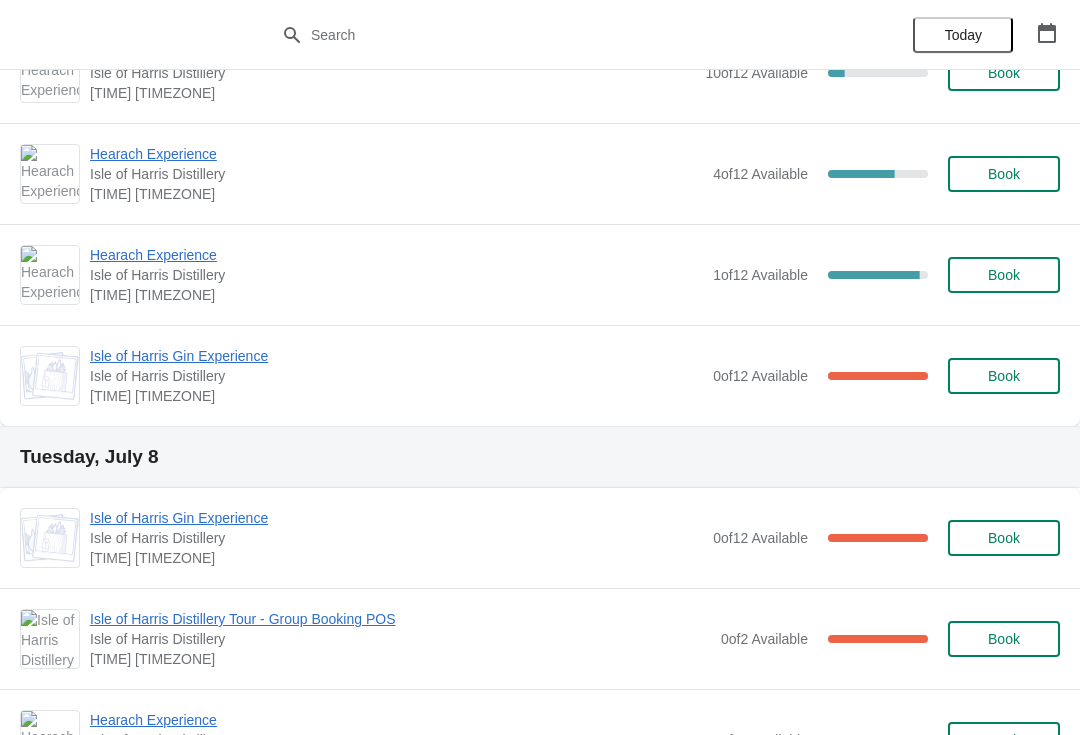 scroll, scrollTop: 97, scrollLeft: 0, axis: vertical 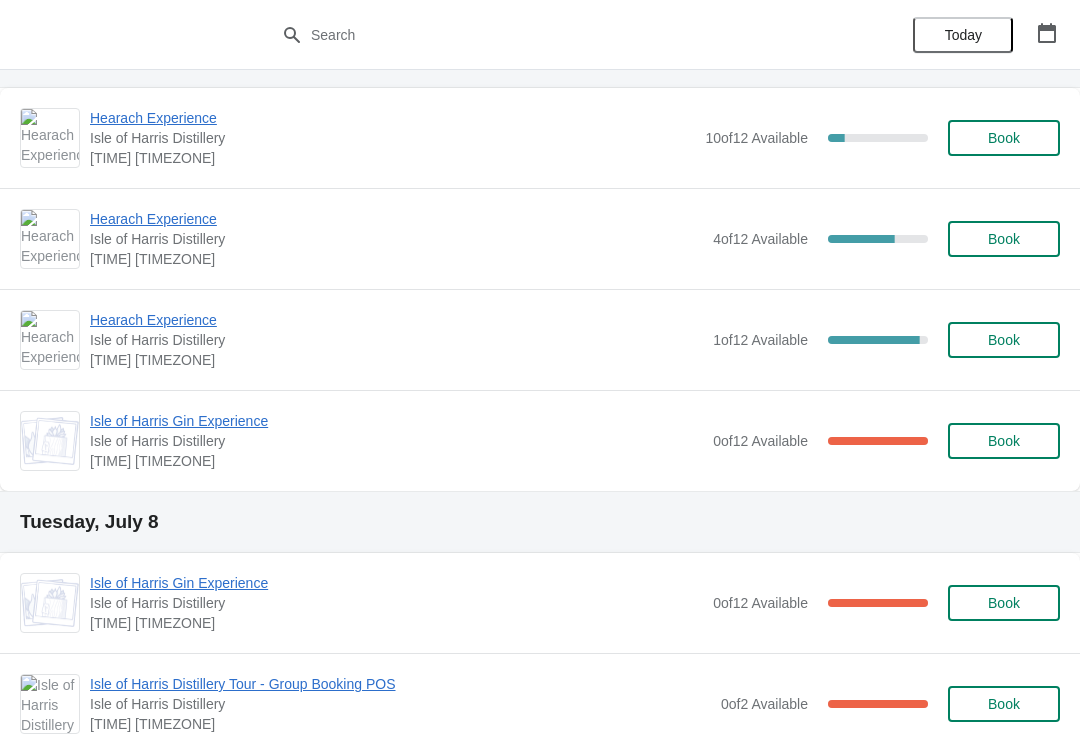 click on "Hearach Experience" at bounding box center [392, 118] 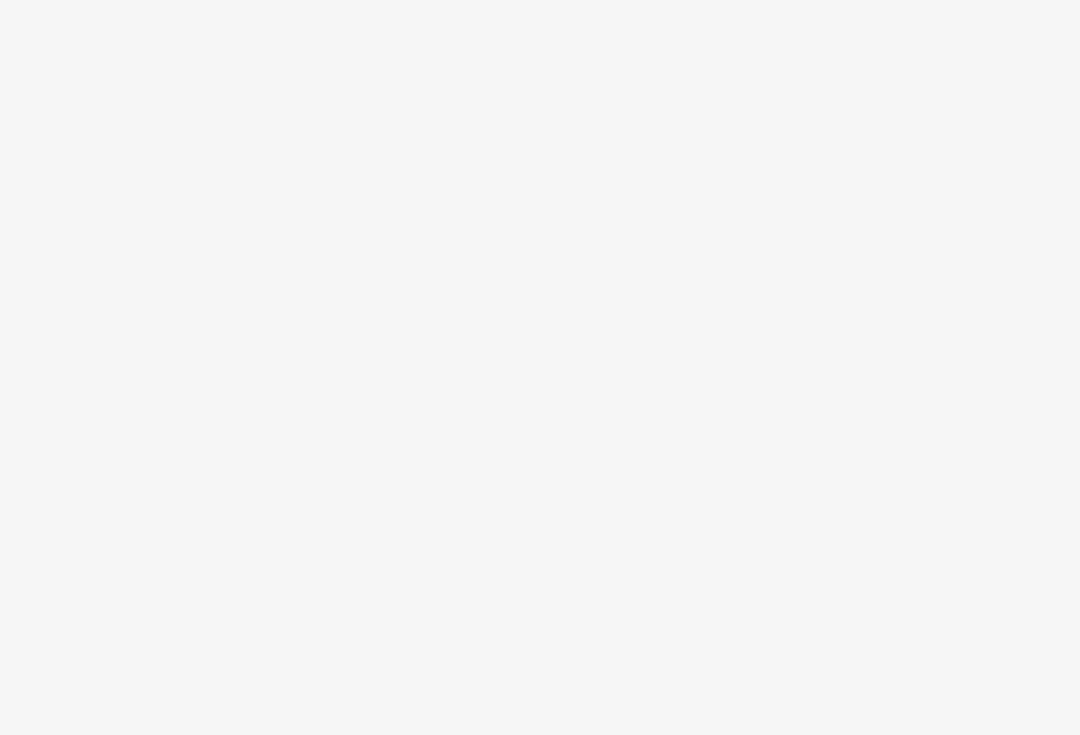 scroll, scrollTop: 0, scrollLeft: 0, axis: both 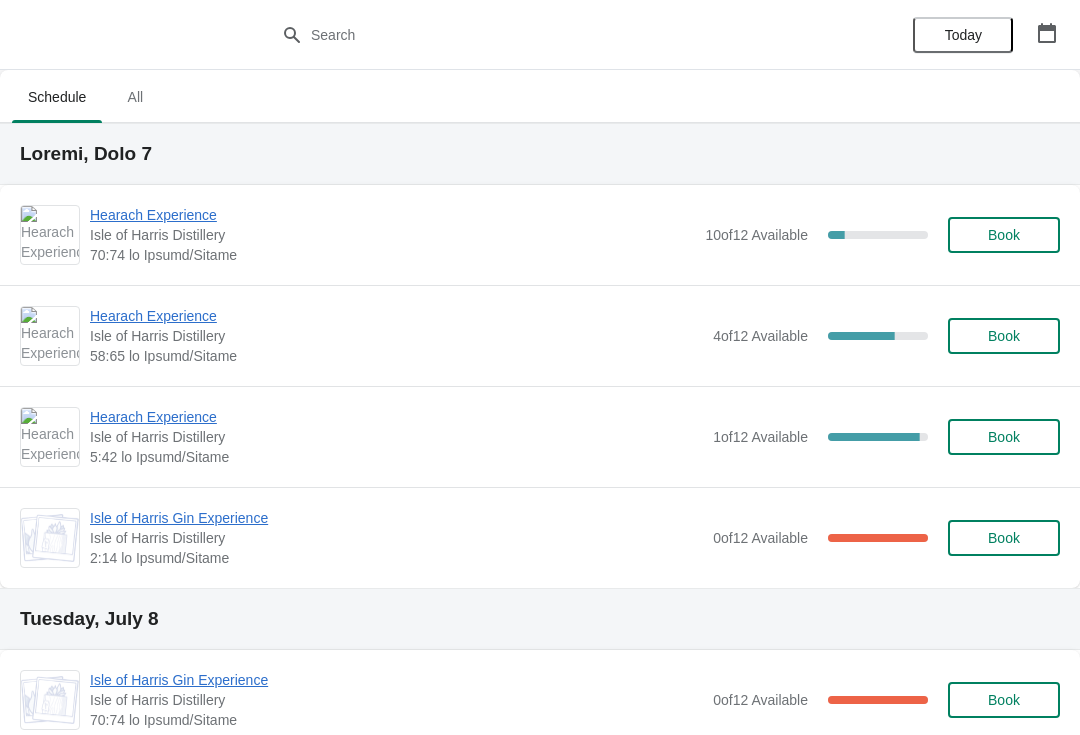 click on "Hearach Experience" at bounding box center [392, 215] 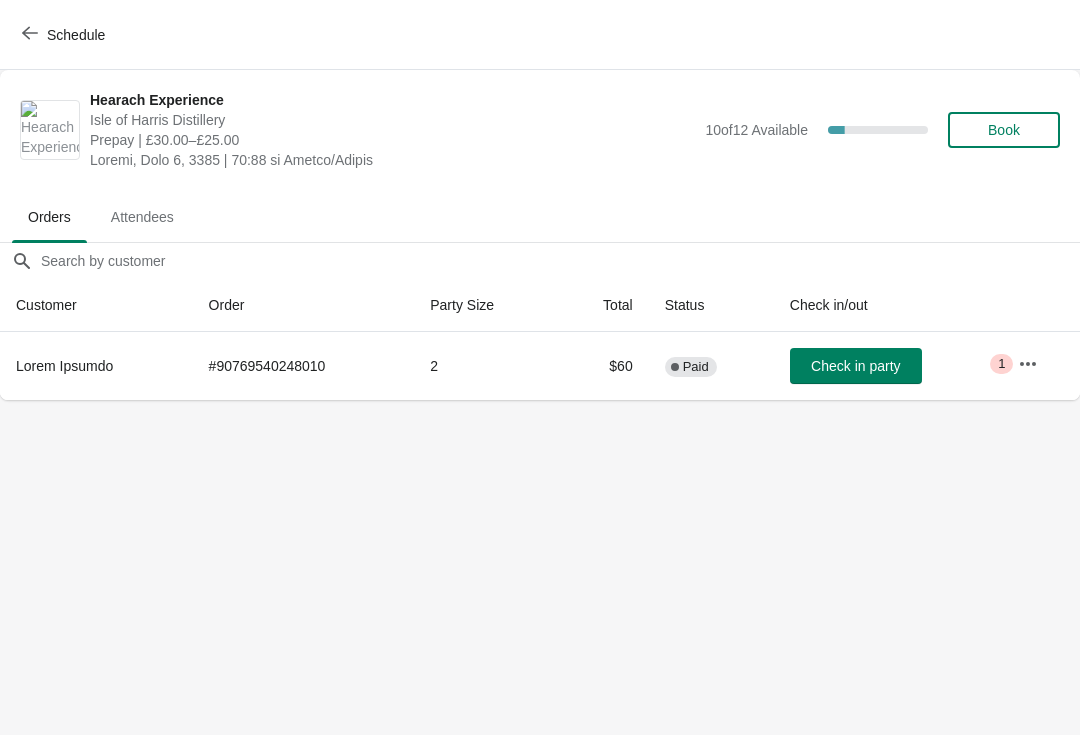click on "Schedule" at bounding box center (76, 35) 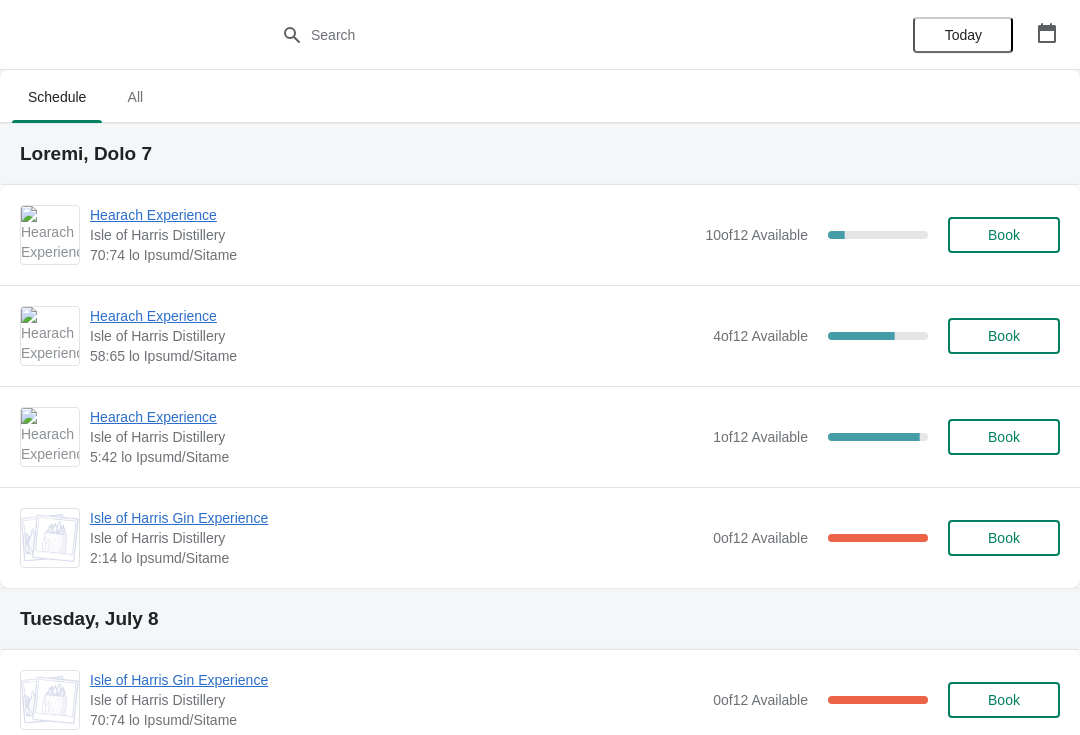 click on "Hearach Experience" at bounding box center [392, 215] 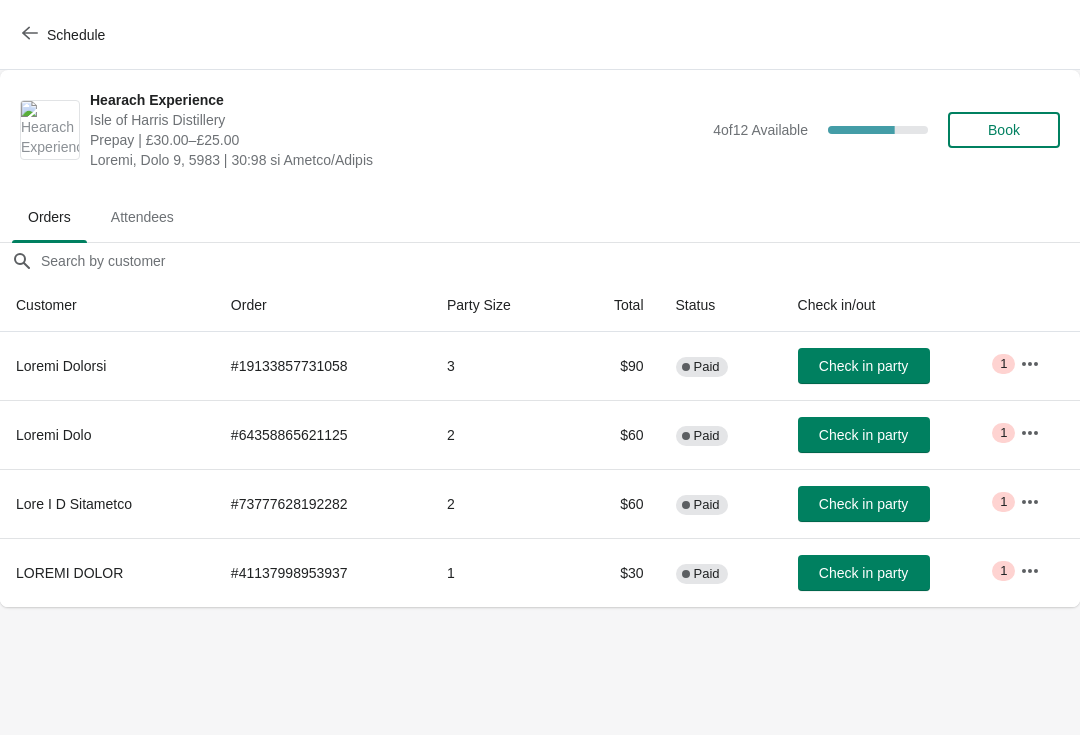 click on "Schedule" at bounding box center [65, 35] 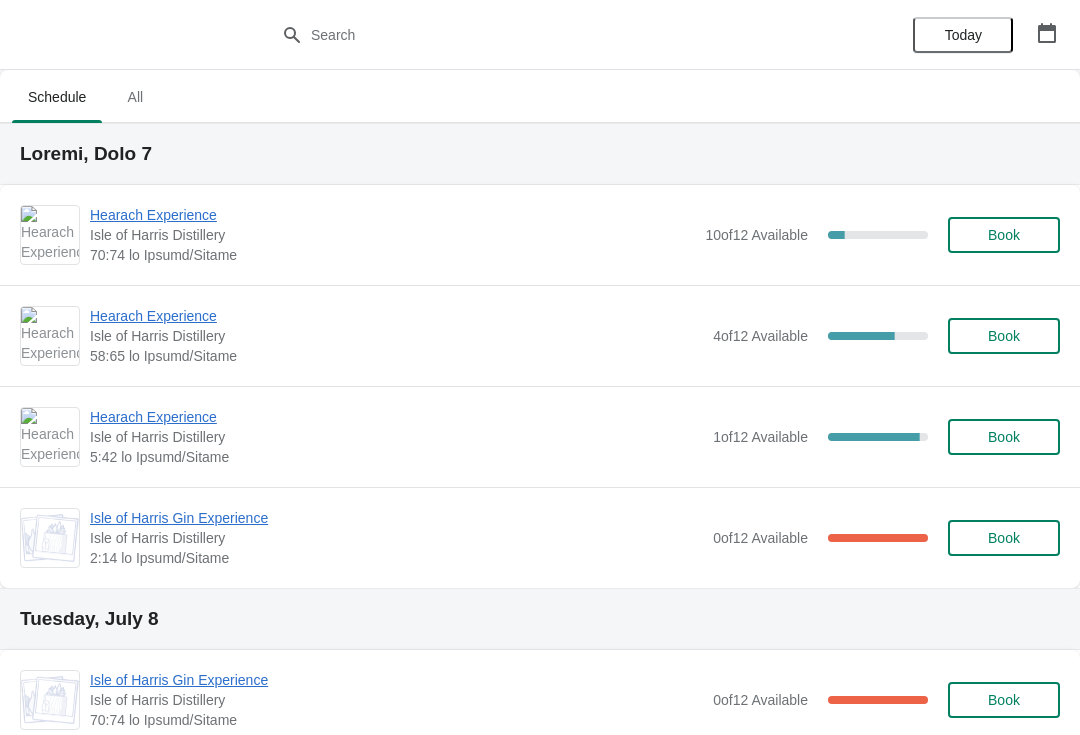 click on "Hearach Experience" at bounding box center [392, 215] 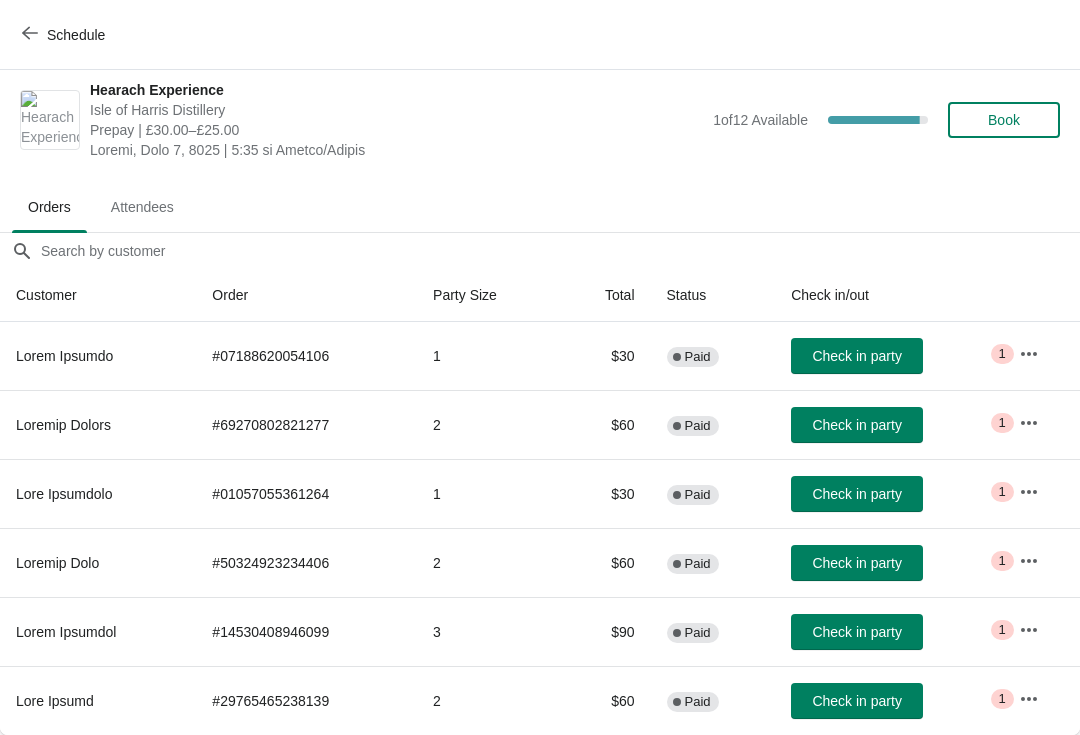 scroll, scrollTop: 10, scrollLeft: 0, axis: vertical 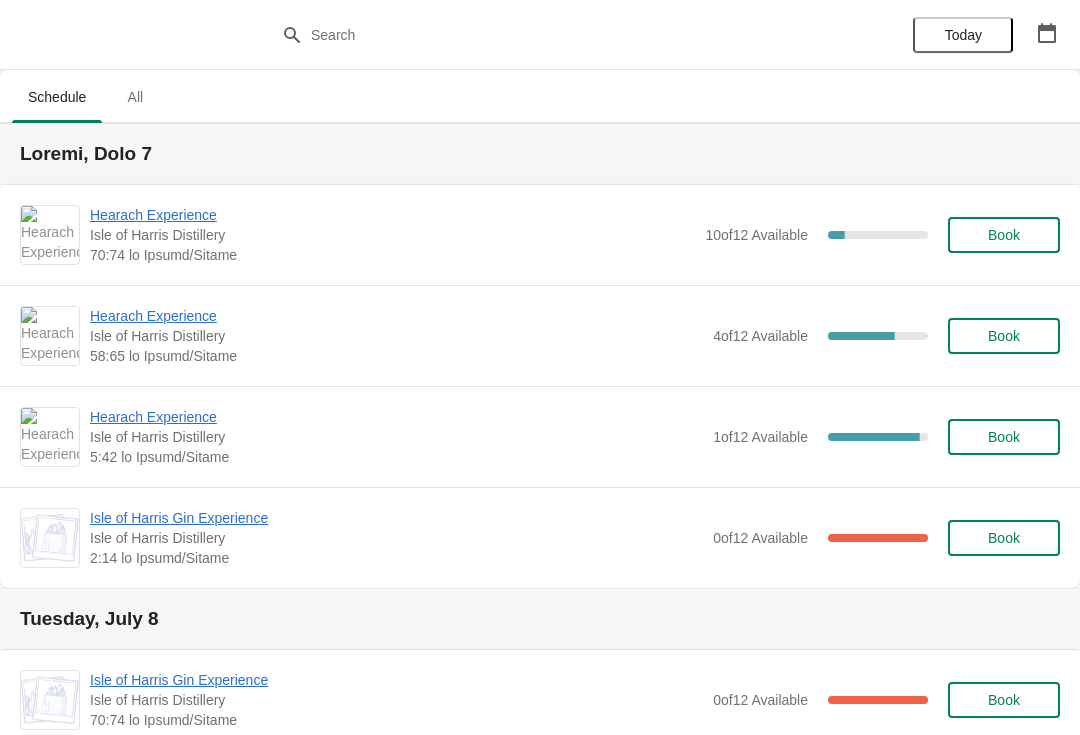 click on "Isle of Harris Gin Experience" at bounding box center [392, 215] 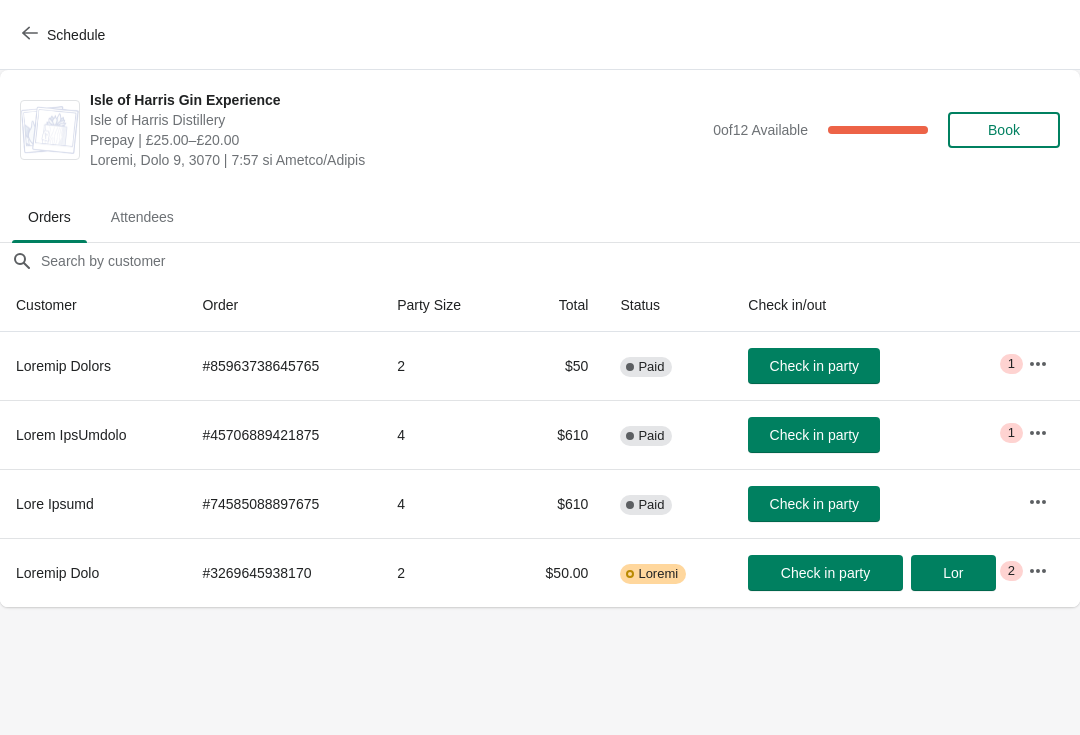 click on "Schedule" at bounding box center [76, 35] 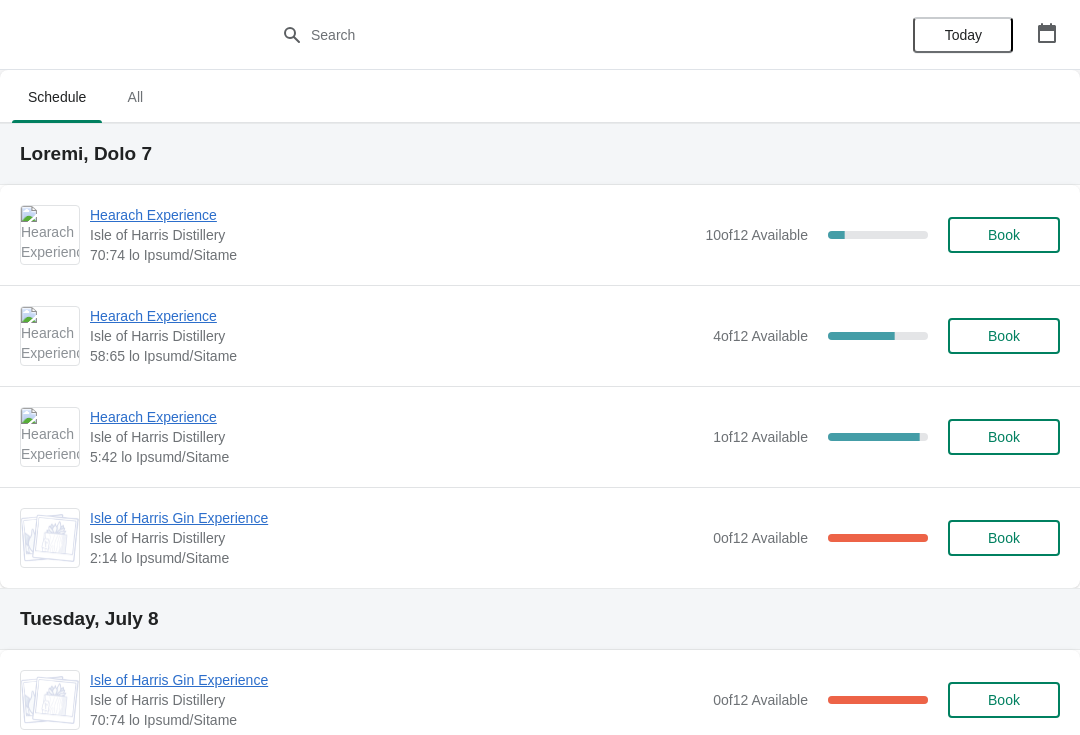 scroll, scrollTop: 0, scrollLeft: 0, axis: both 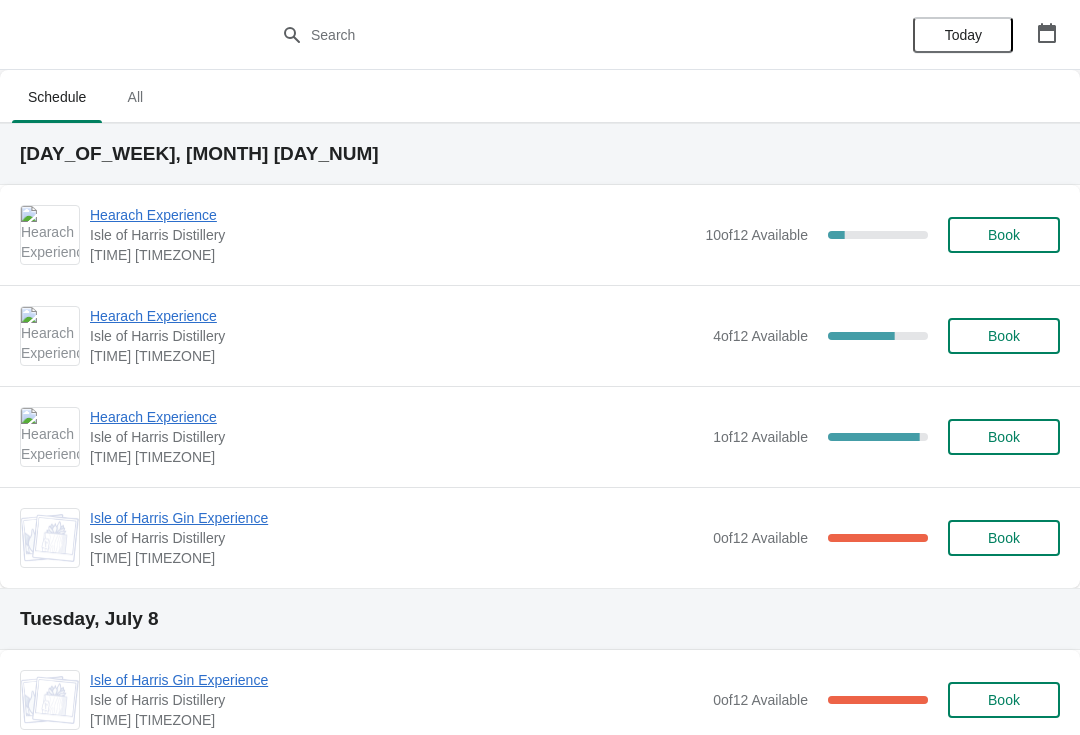 click on "Hearach Experience" at bounding box center [392, 215] 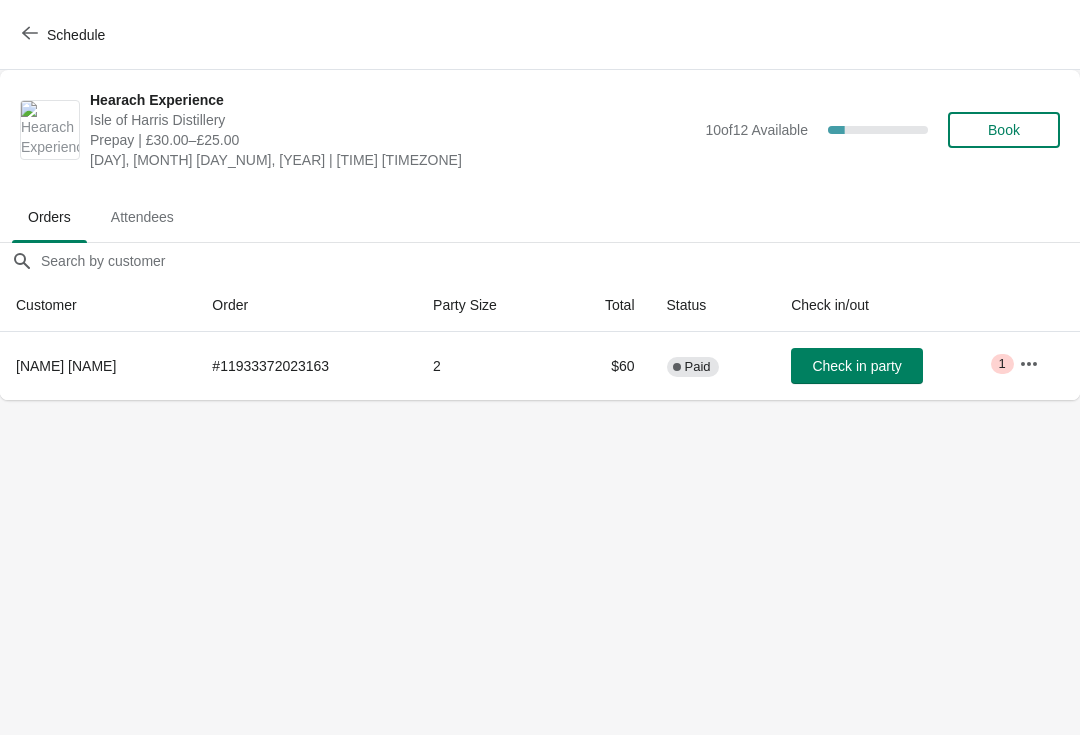 click on "Check in party" at bounding box center (856, 366) 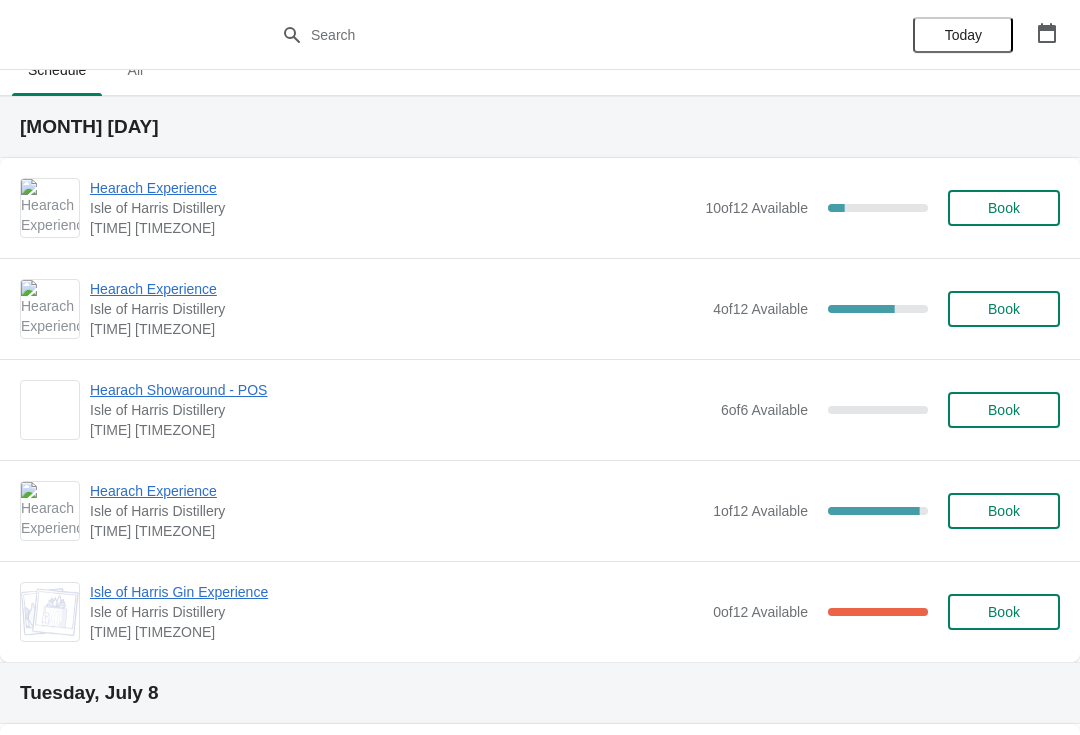 scroll, scrollTop: 87, scrollLeft: 0, axis: vertical 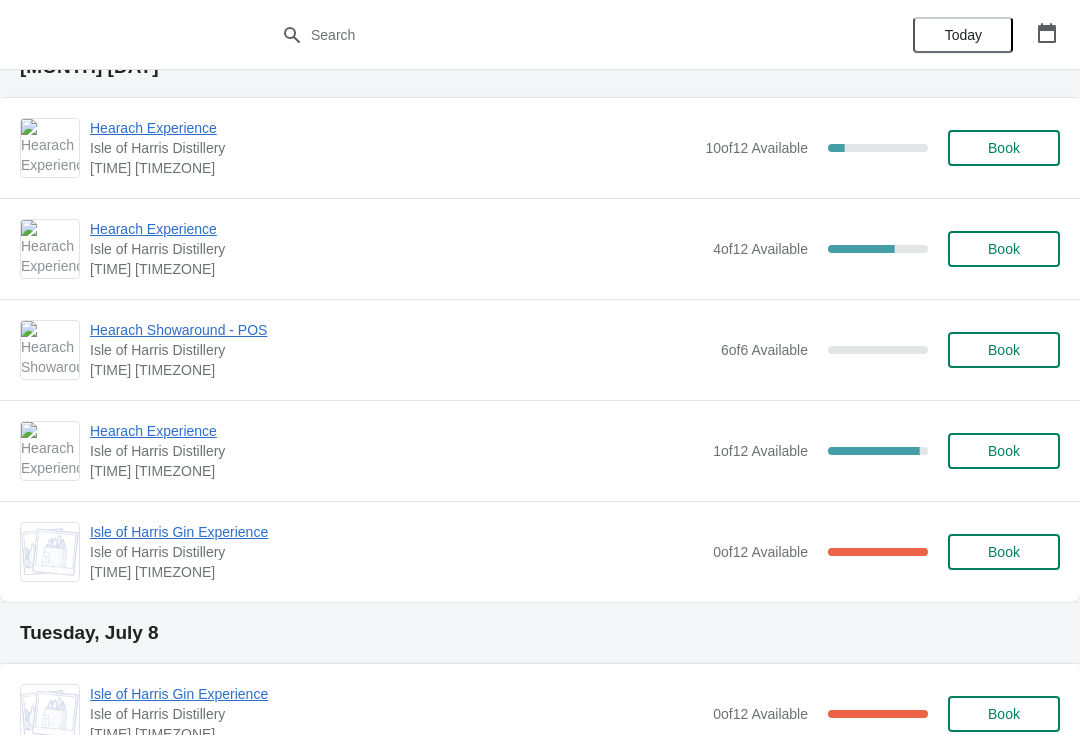 click on "Book" at bounding box center [1004, 148] 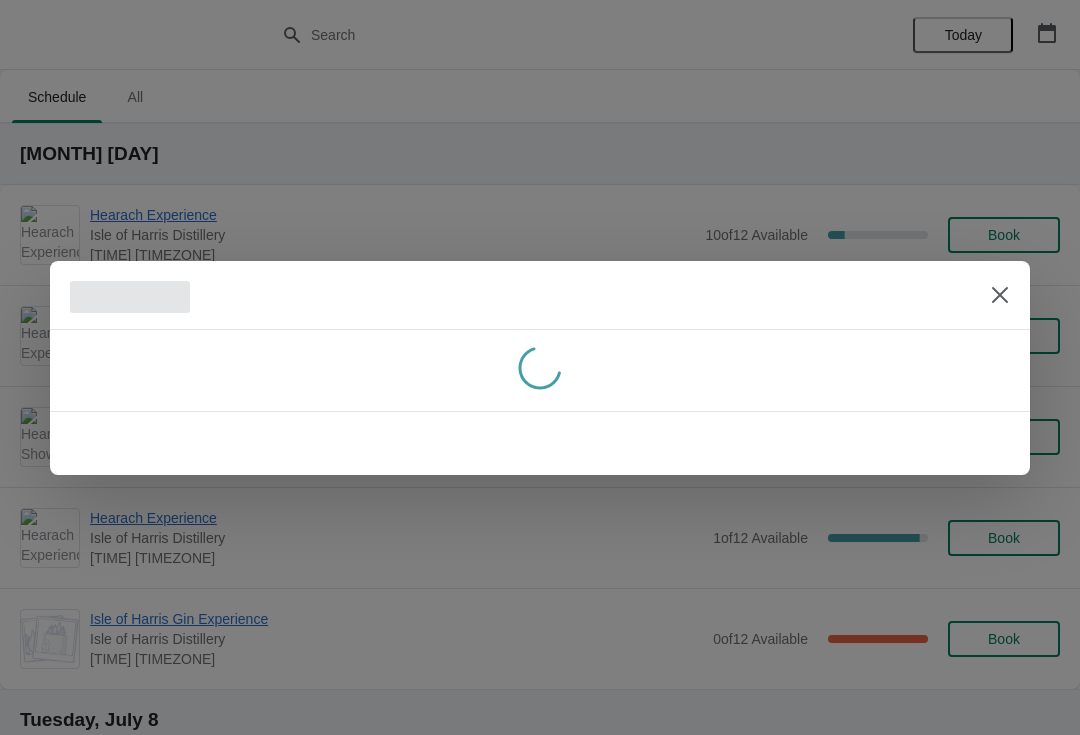 scroll, scrollTop: 0, scrollLeft: 0, axis: both 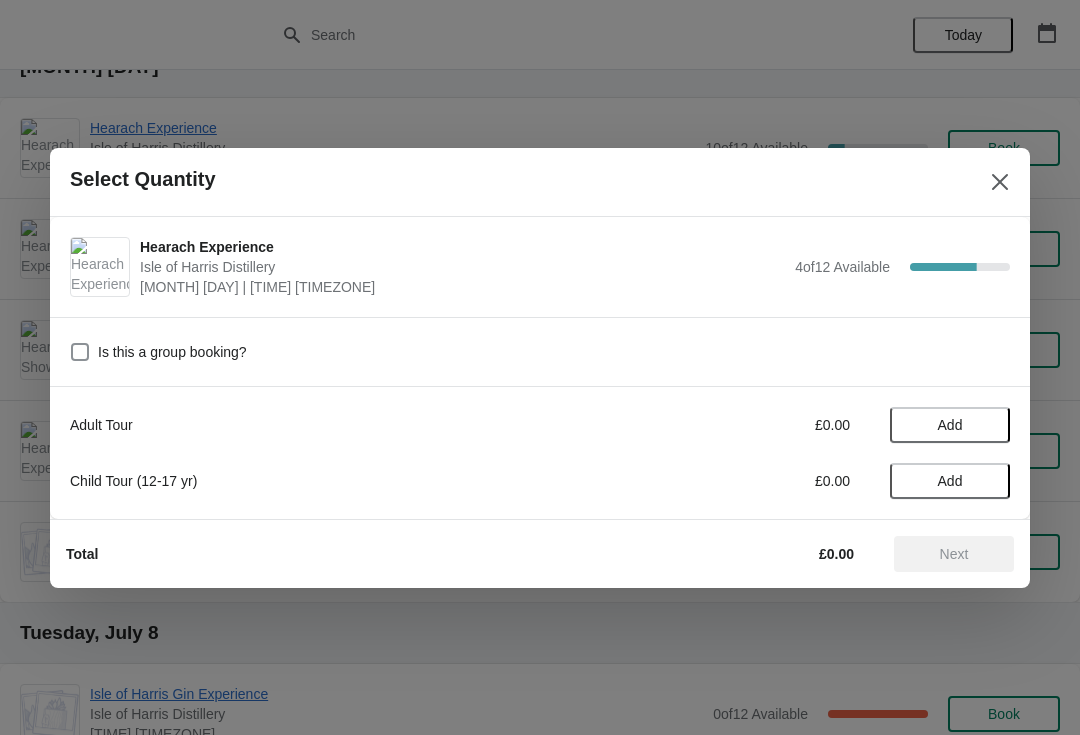 click on "Add" at bounding box center (950, 425) 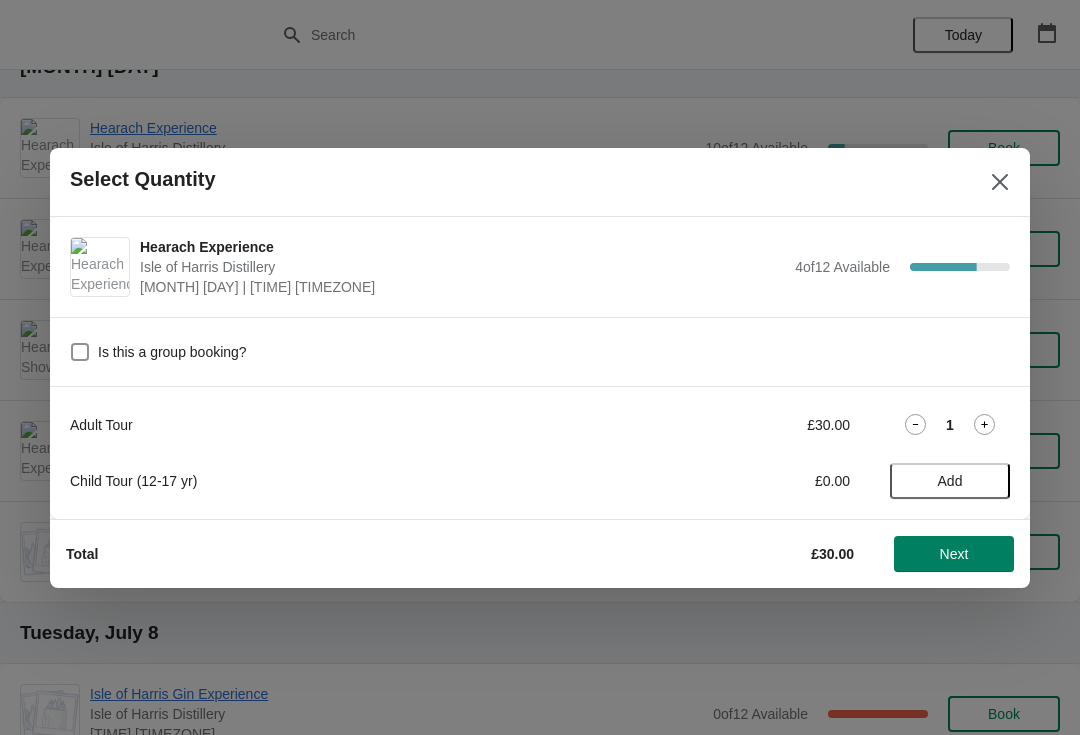 click at bounding box center (984, 424) 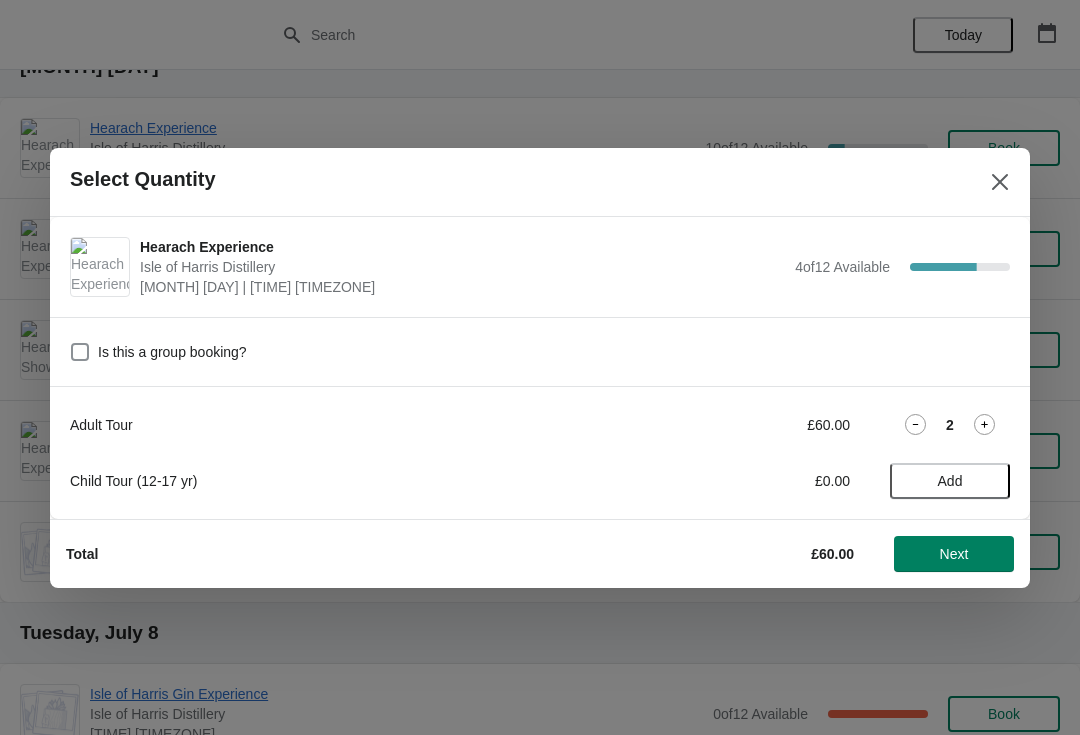 click on "Next" at bounding box center [954, 554] 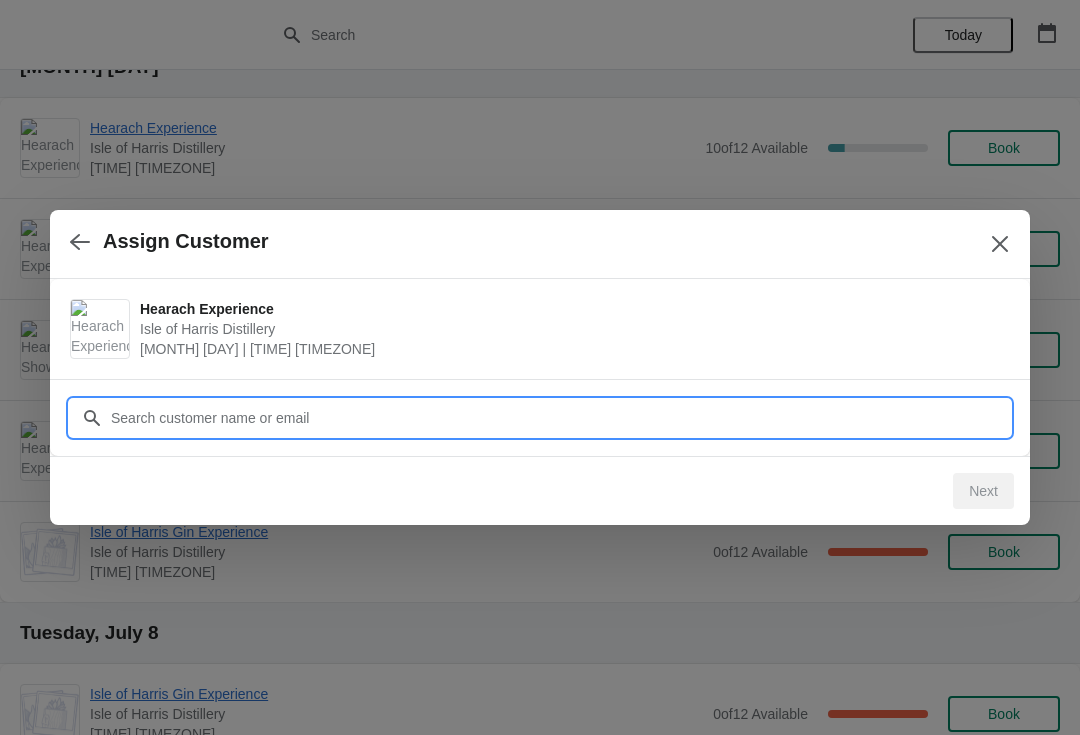 click on "Customer" at bounding box center (560, 418) 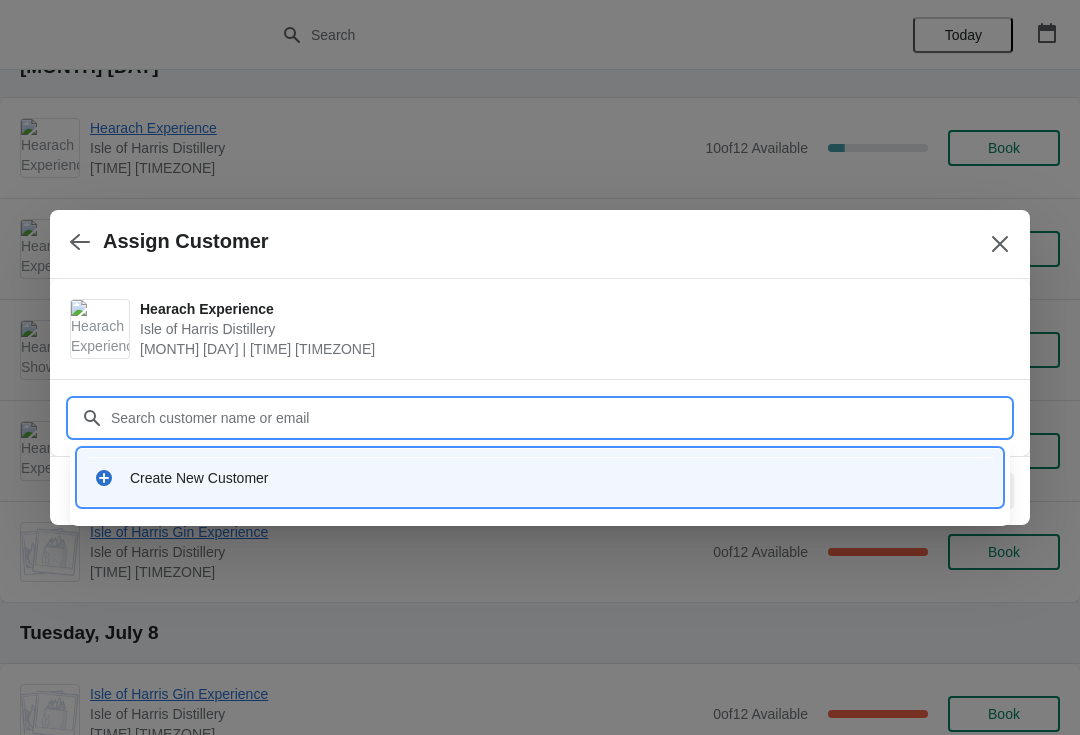 click on "Create New Customer" at bounding box center [558, 478] 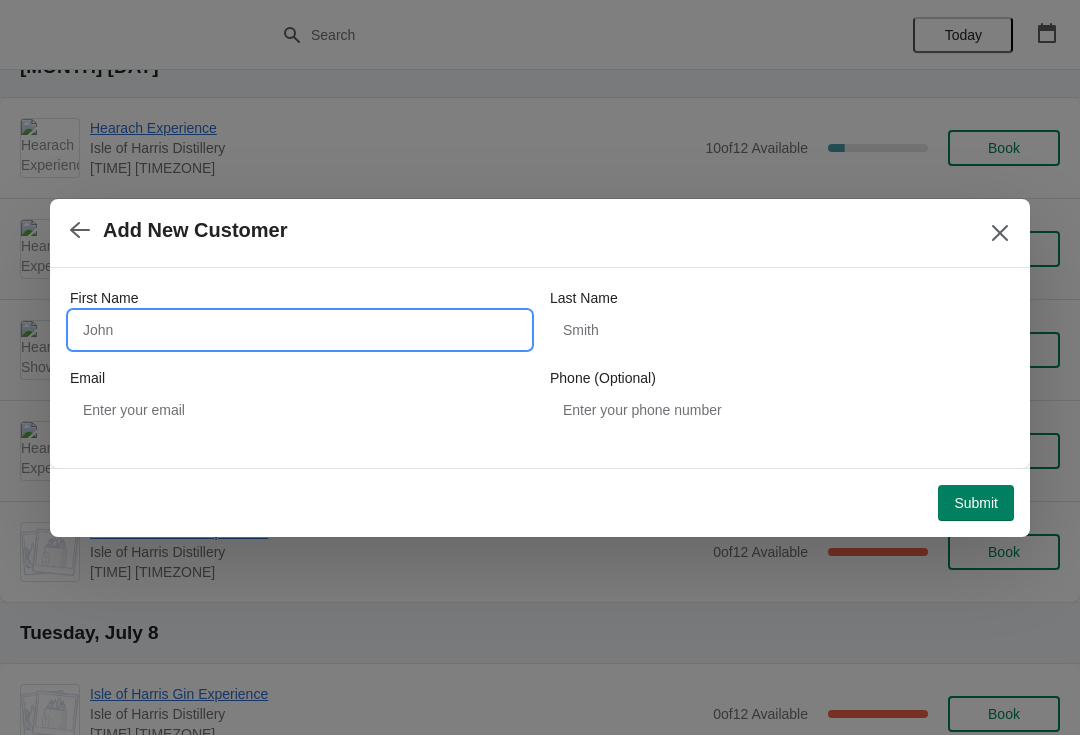 click on "First Name" at bounding box center [300, 330] 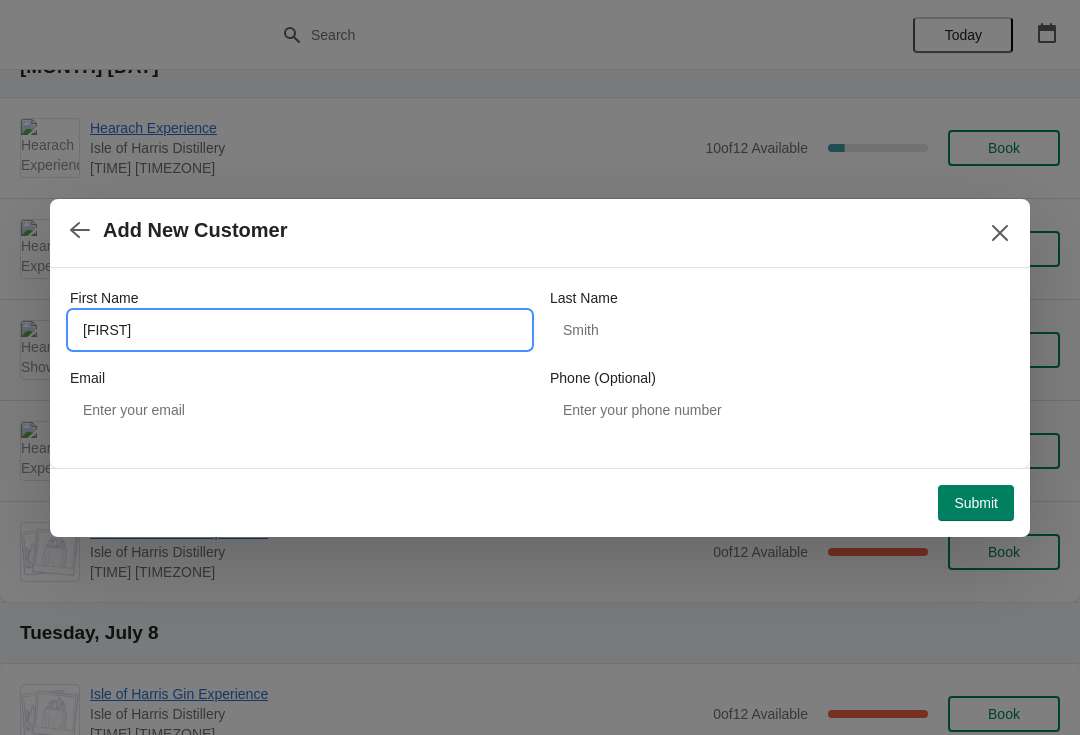 type on "Paul" 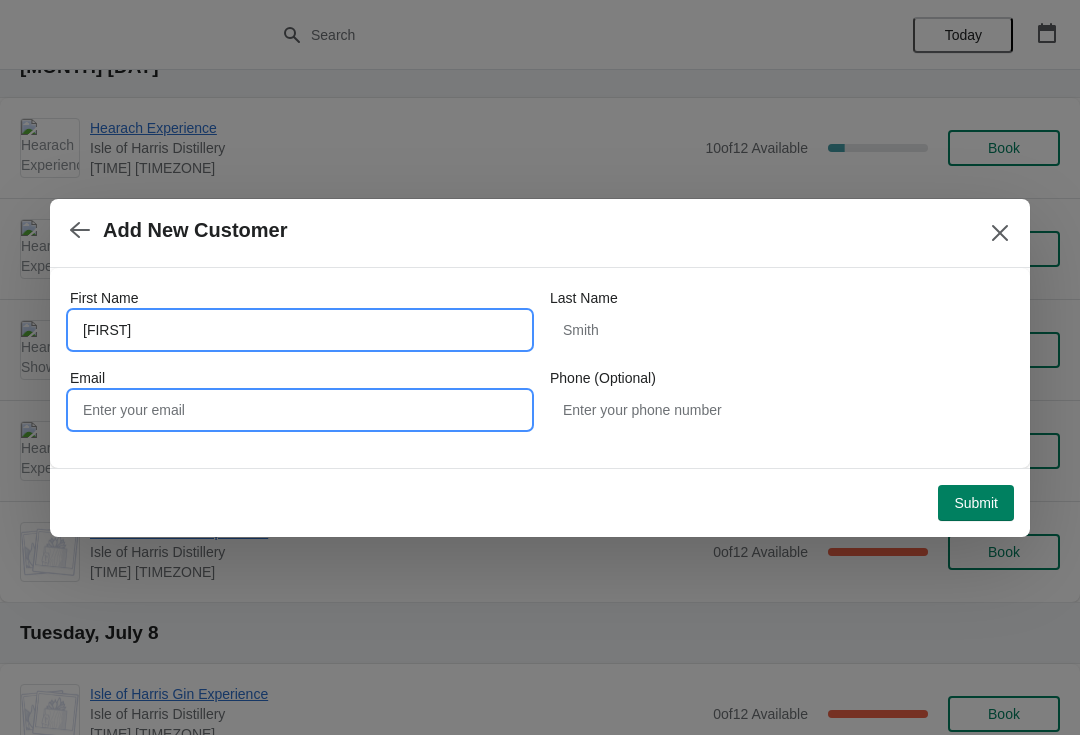 click on "Email" at bounding box center [300, 410] 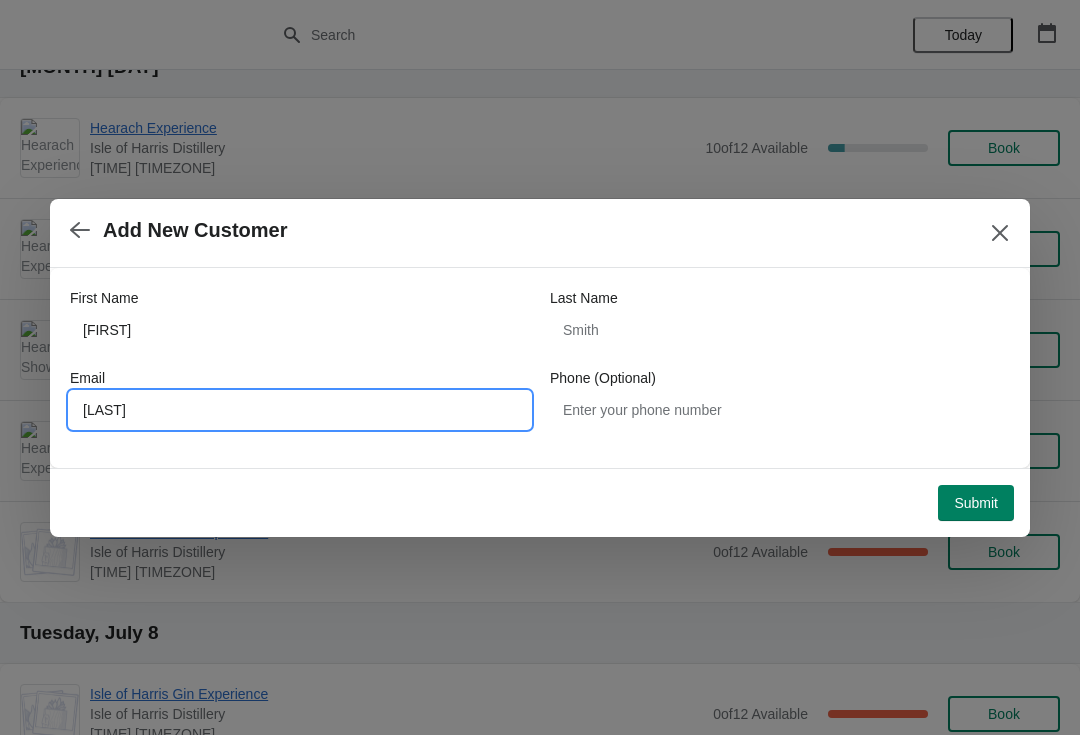 type on "Hig" 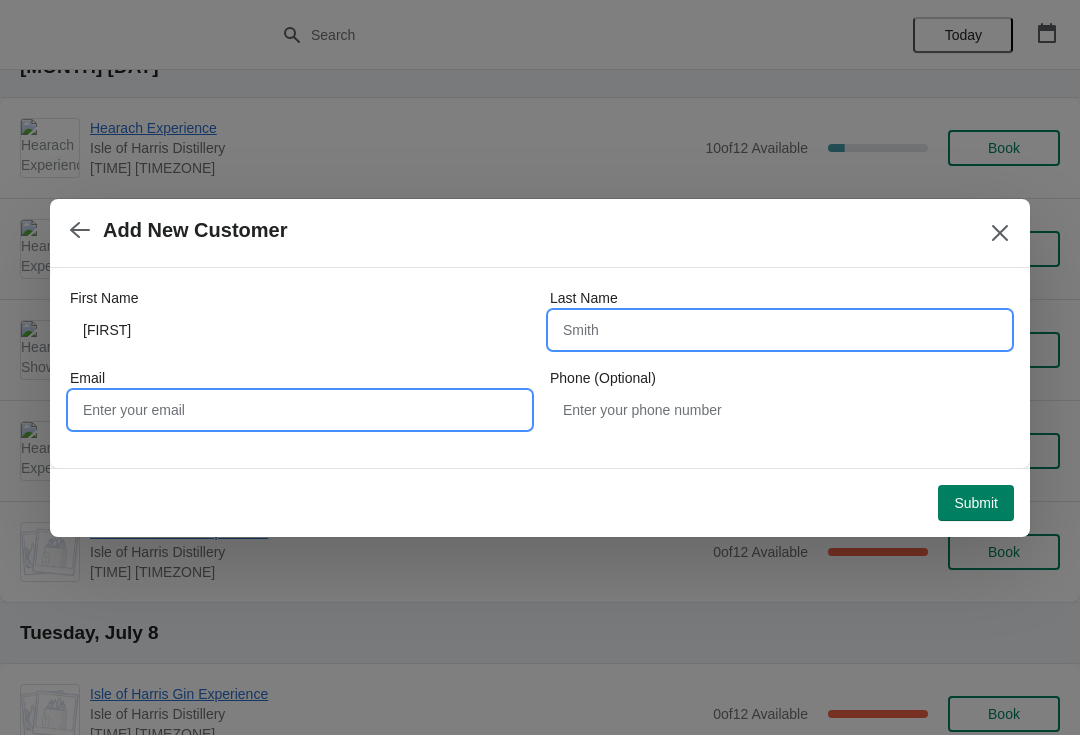 click on "Last Name" at bounding box center (780, 330) 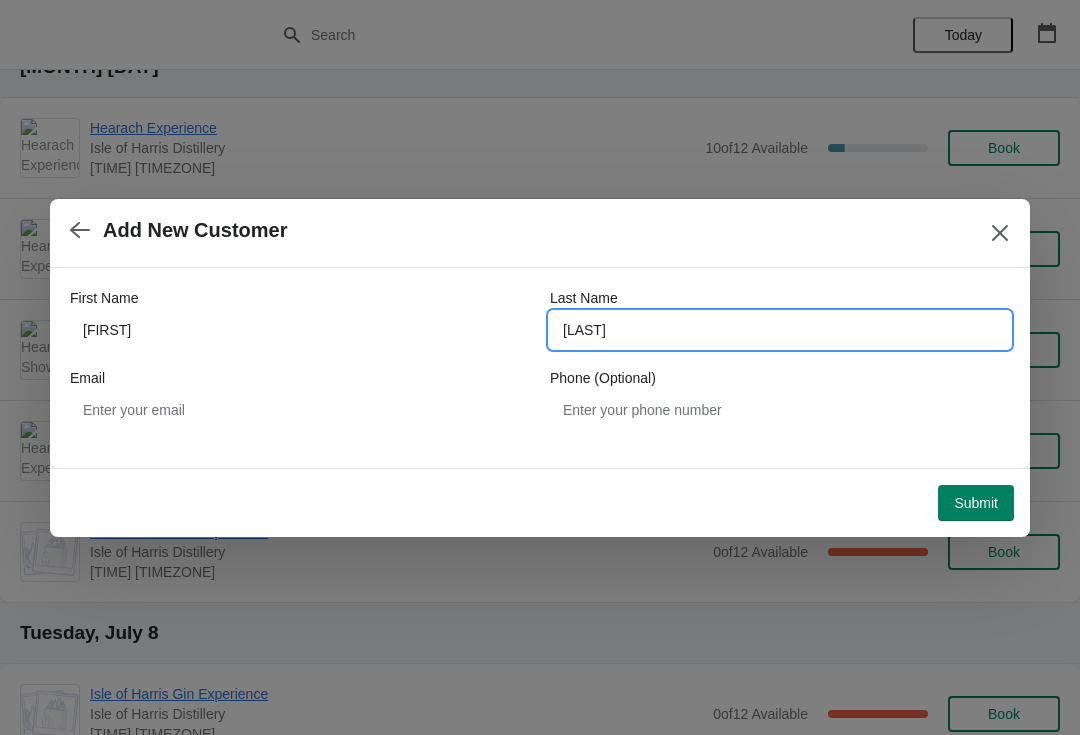 type on "Higgins" 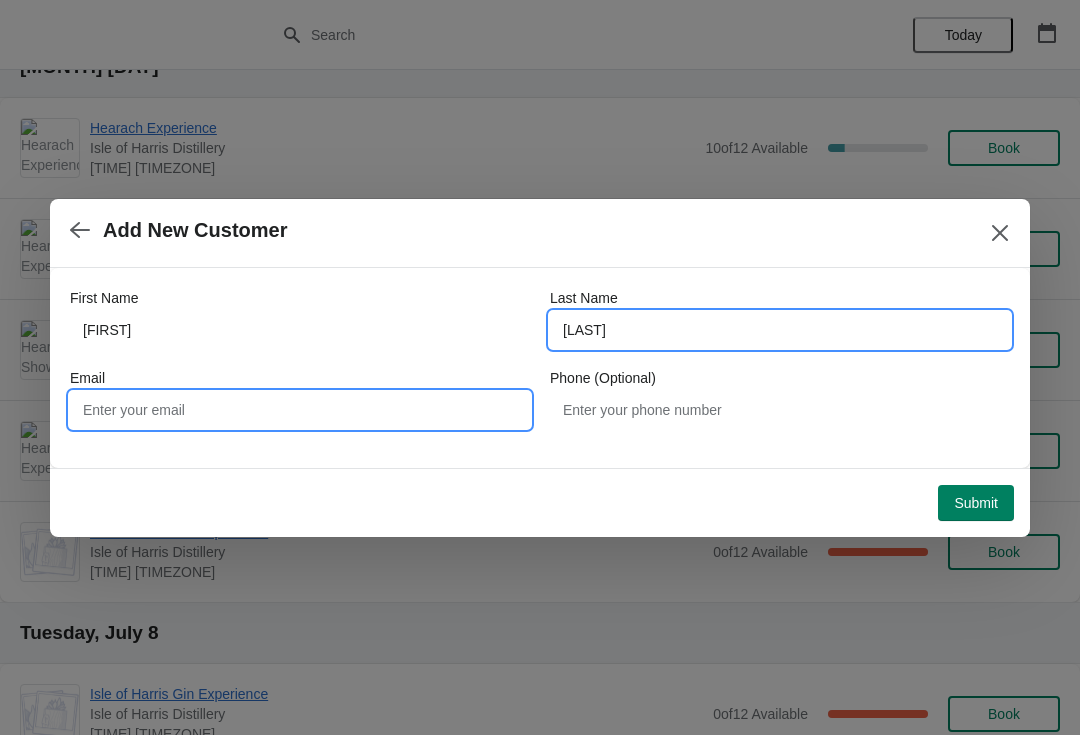 click on "Email" at bounding box center (300, 410) 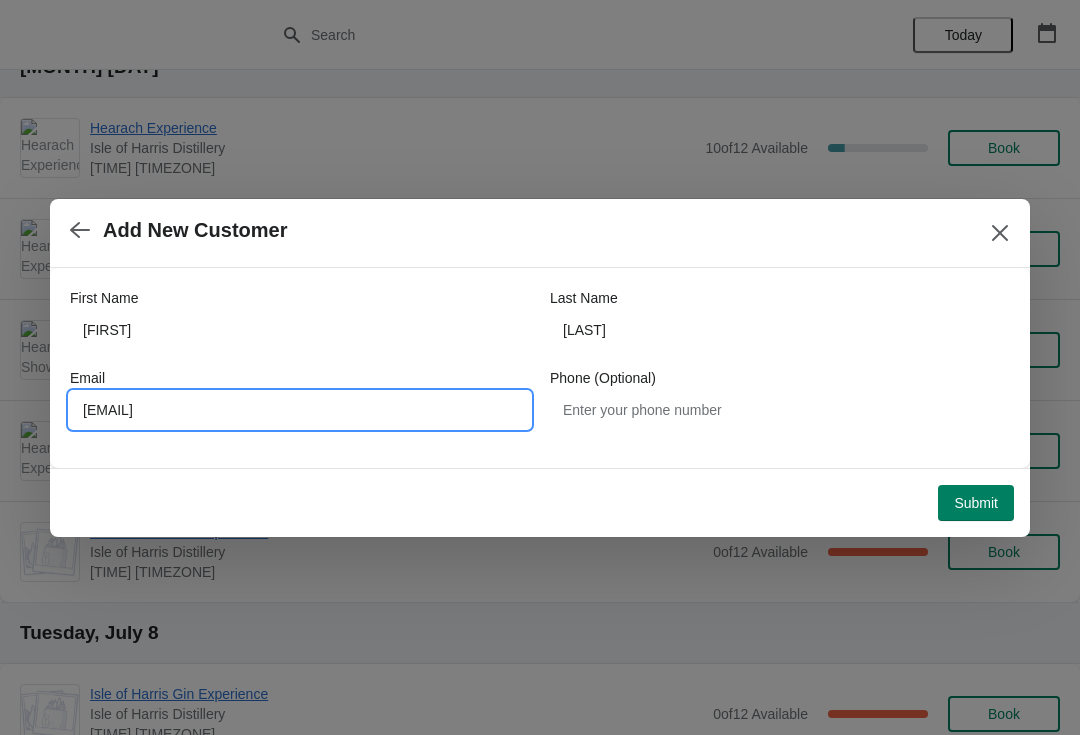 type on "Paul.higgins1910@gmail.com" 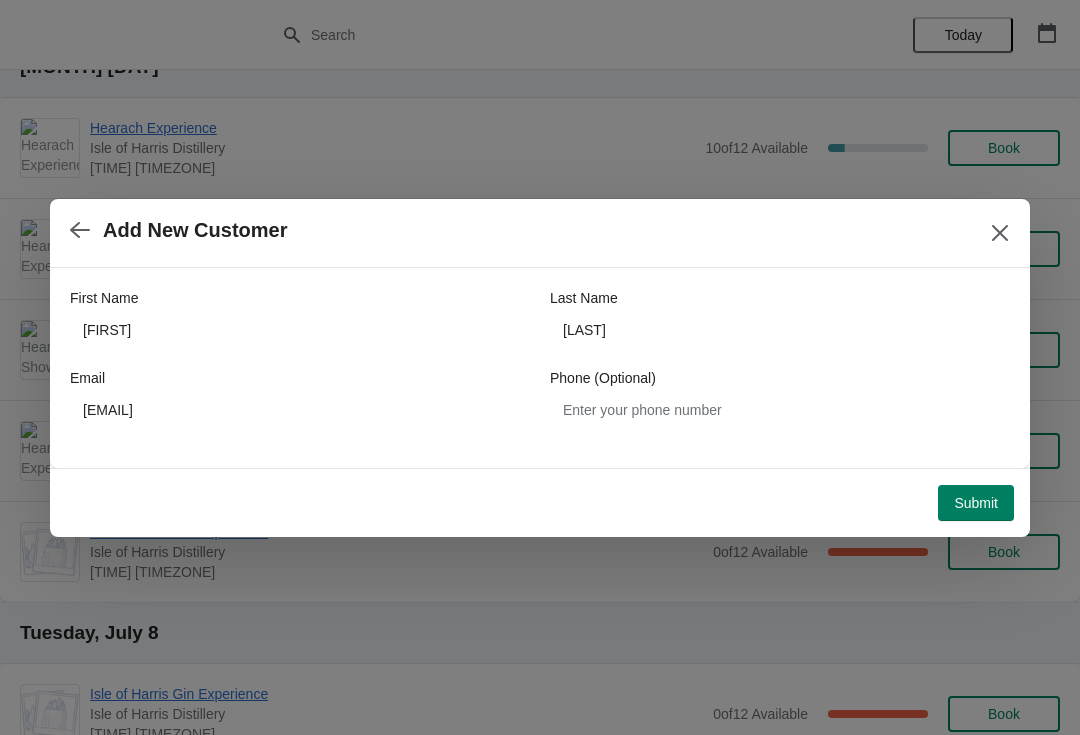 click on "Submit" at bounding box center [976, 503] 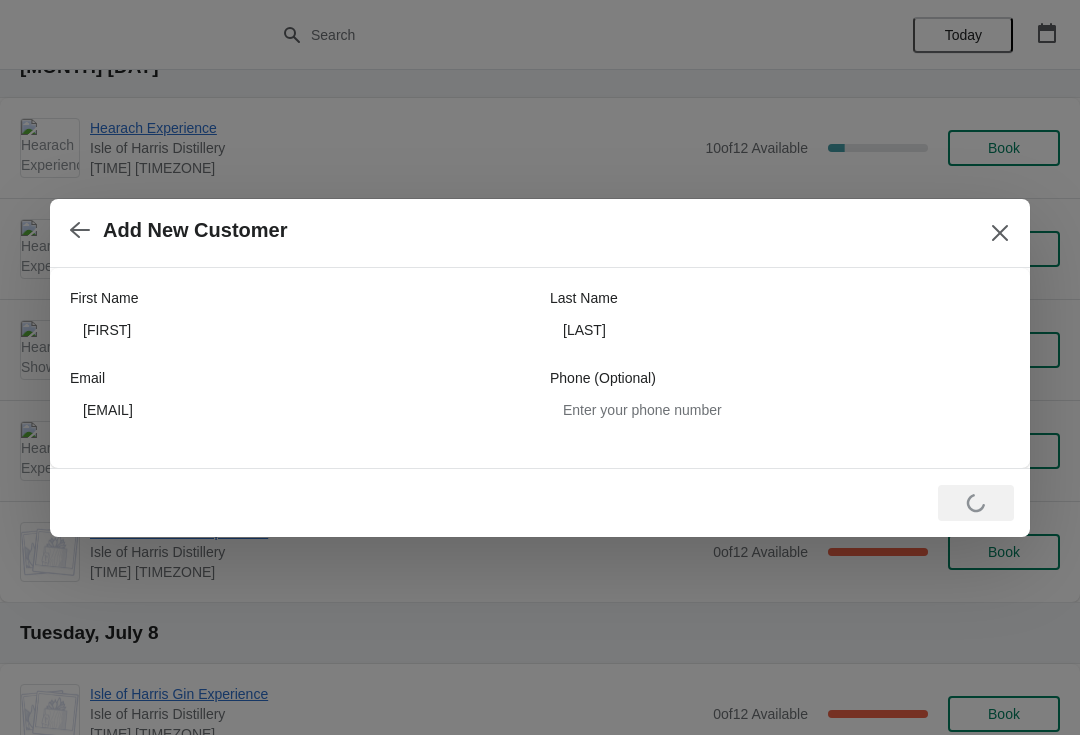 click on "Loading Submit" at bounding box center [976, 503] 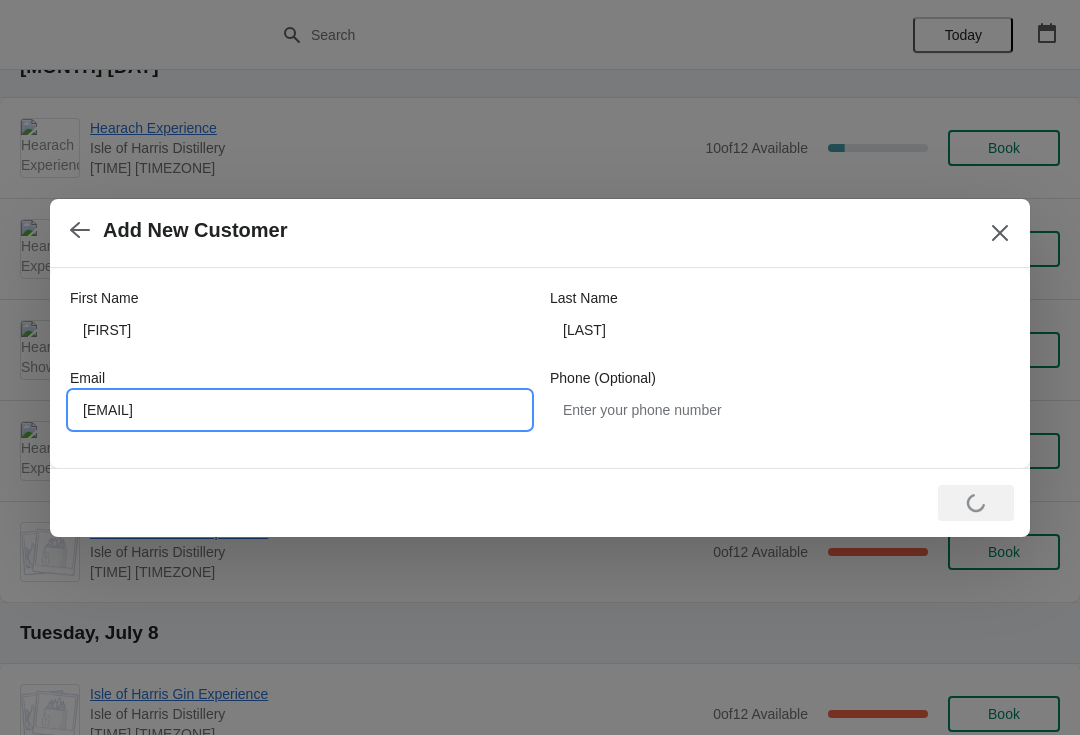 click on "Paul.higgins1910@gmail.com" at bounding box center [300, 410] 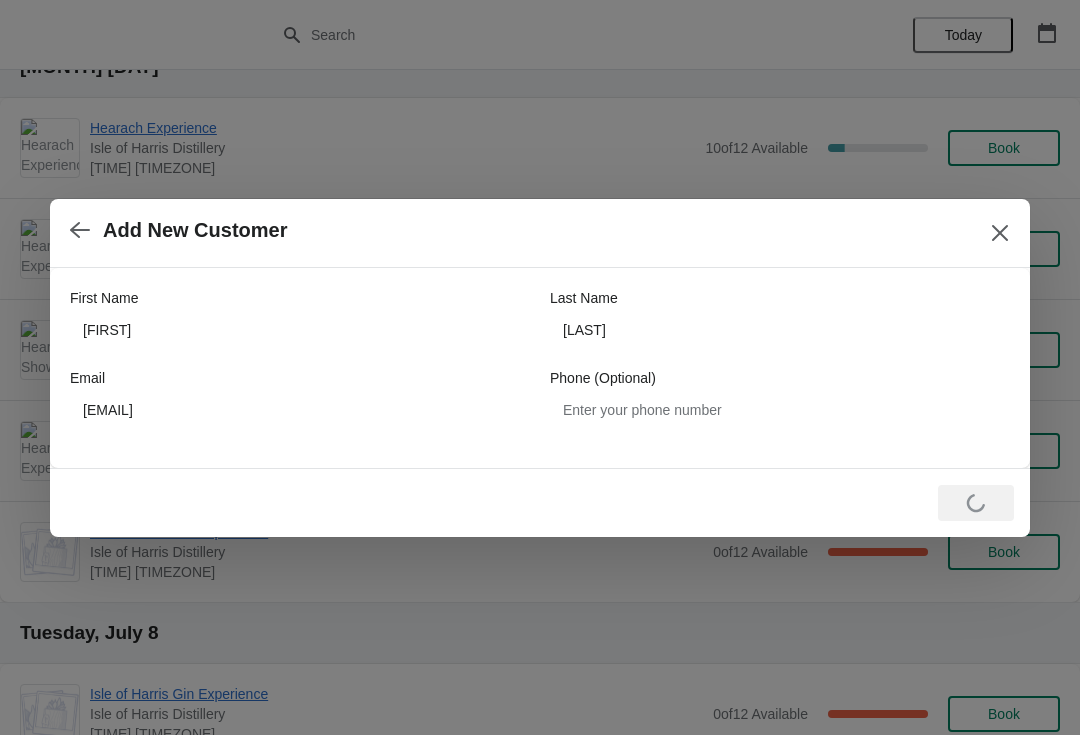 click at bounding box center (80, 230) 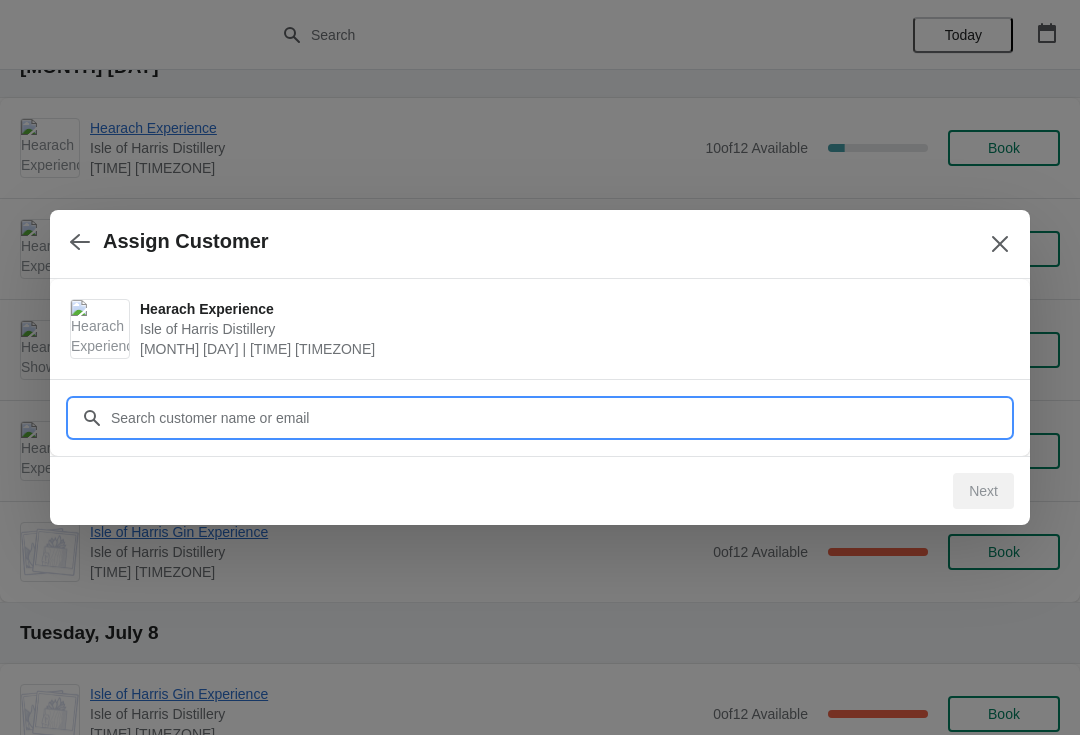 click on "Customer" at bounding box center [560, 418] 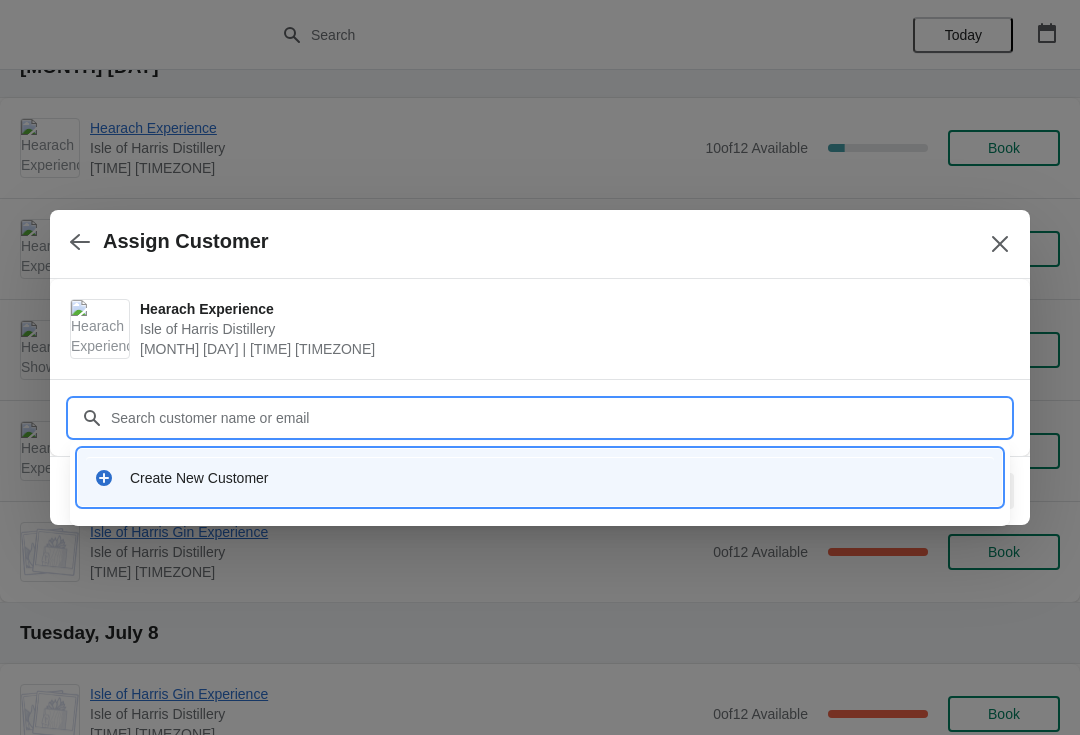 click on "Create New Customer" at bounding box center [558, 478] 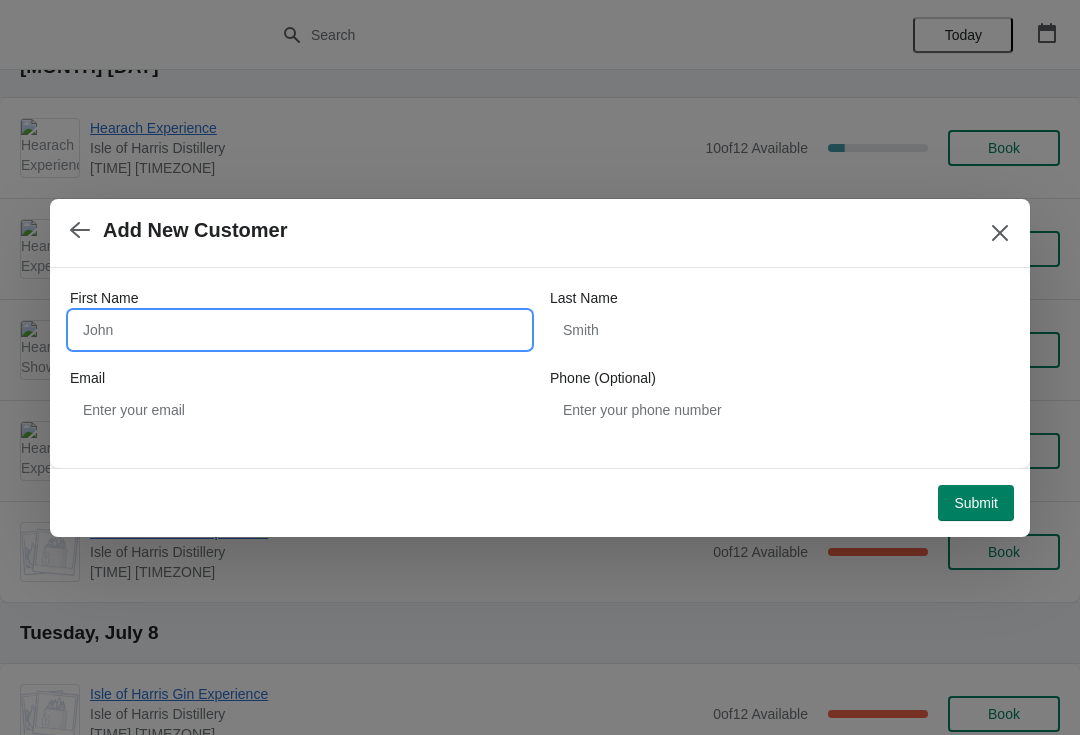 click on "First Name" at bounding box center (300, 330) 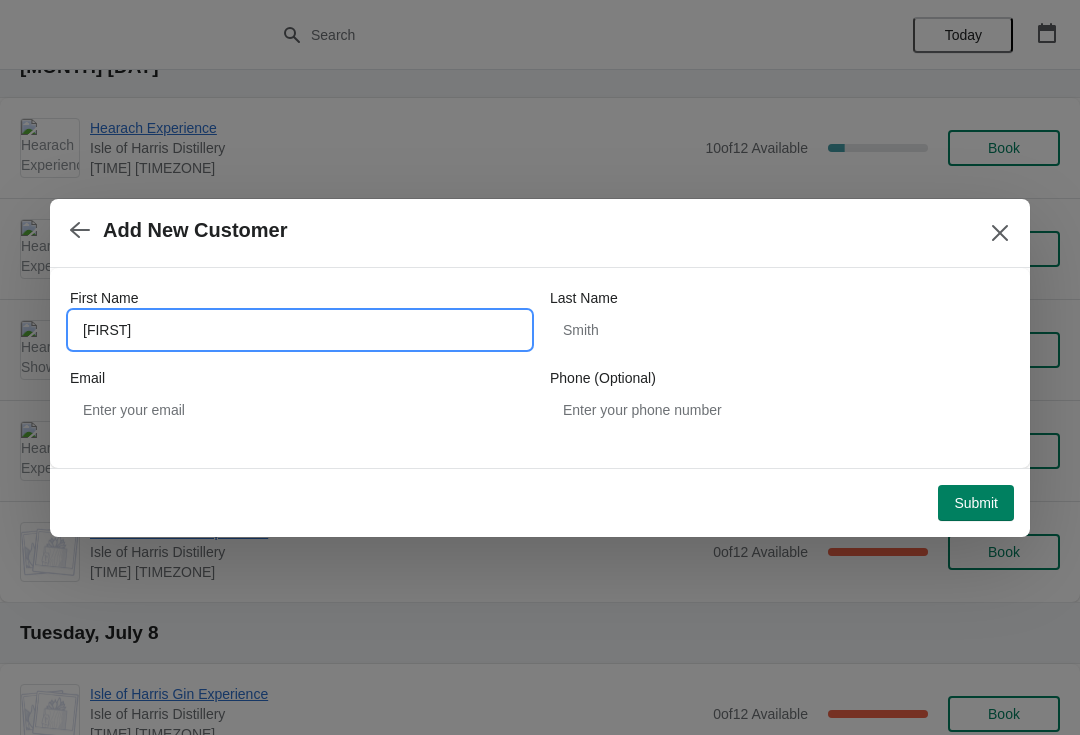 type on "Paul" 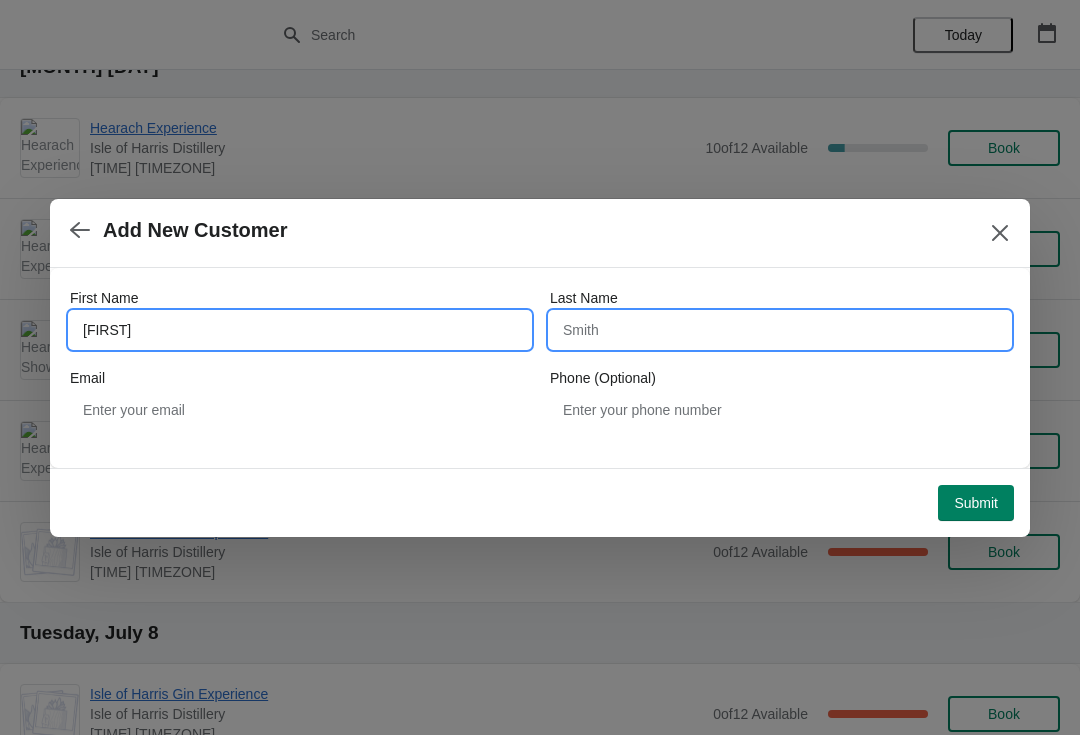 click on "Last Name" at bounding box center (780, 330) 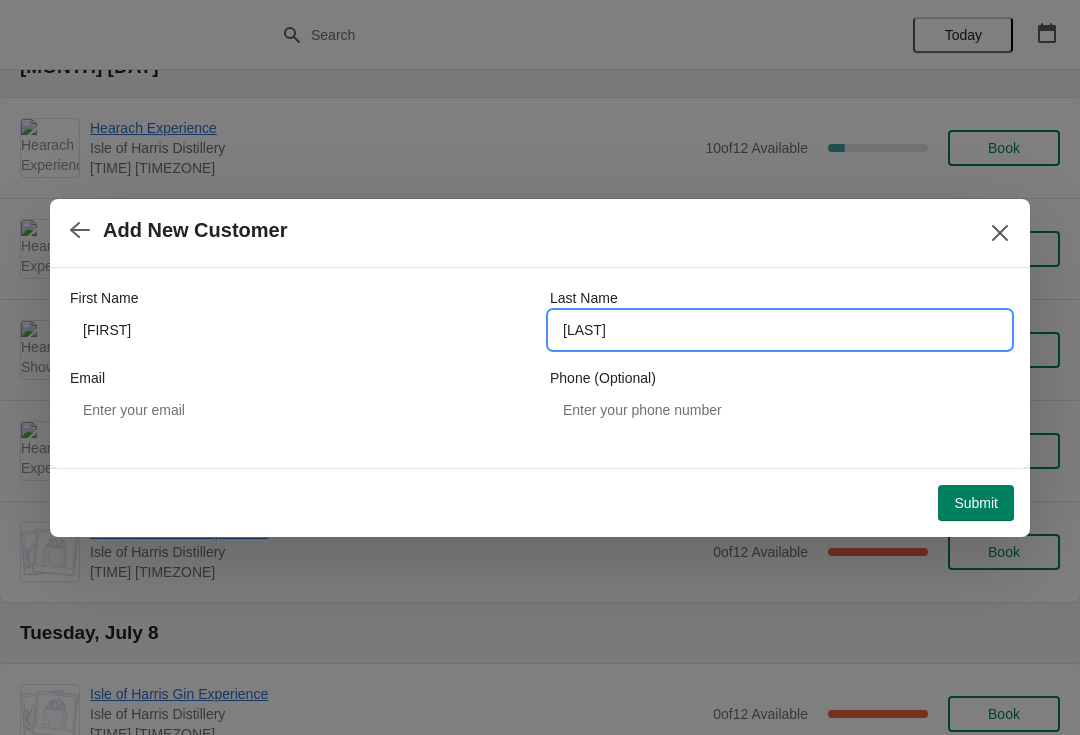type on "Higgins" 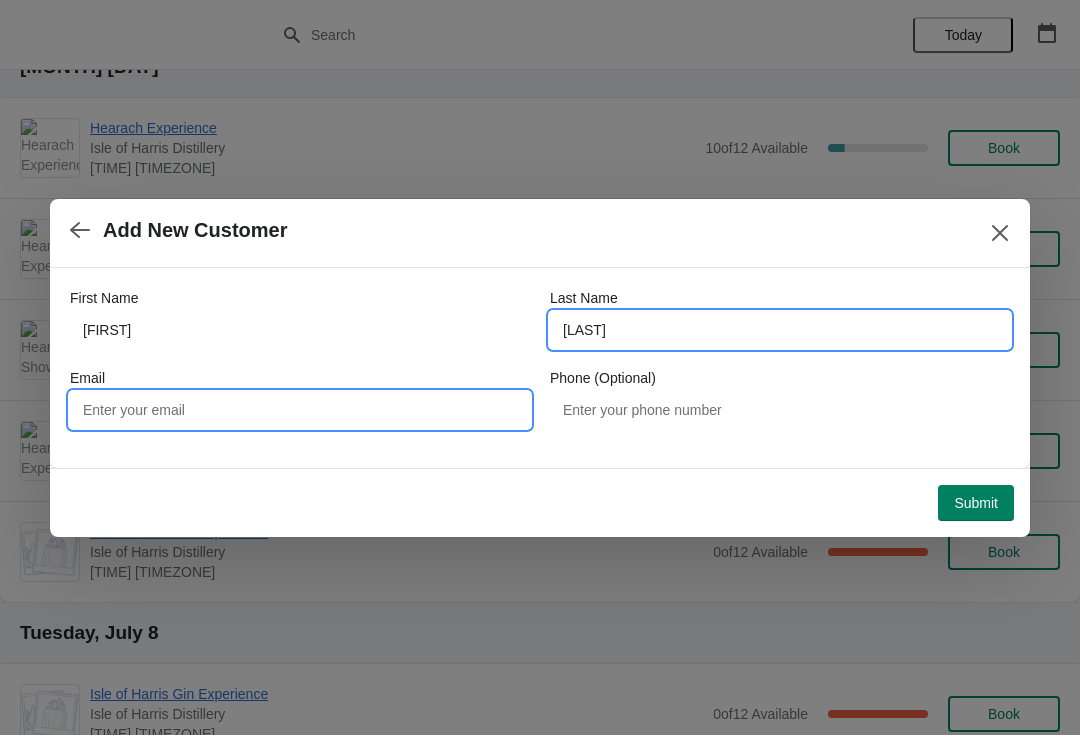click on "Email" at bounding box center [300, 410] 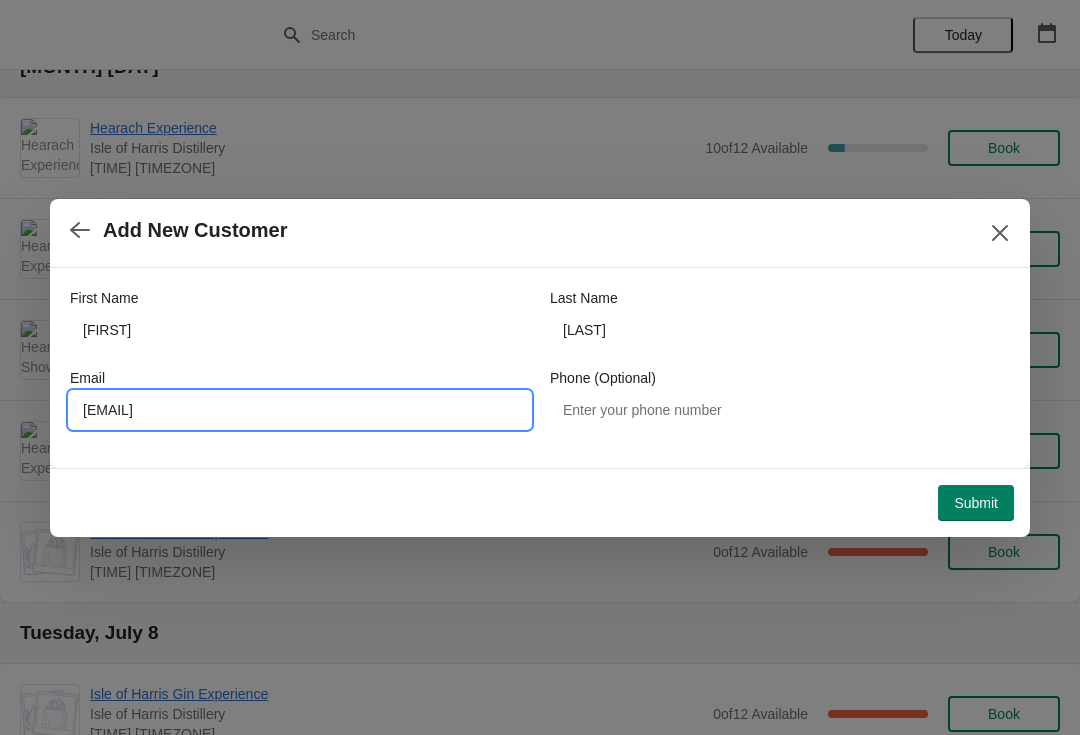 type on "Paul.higgins1910@gmail.com" 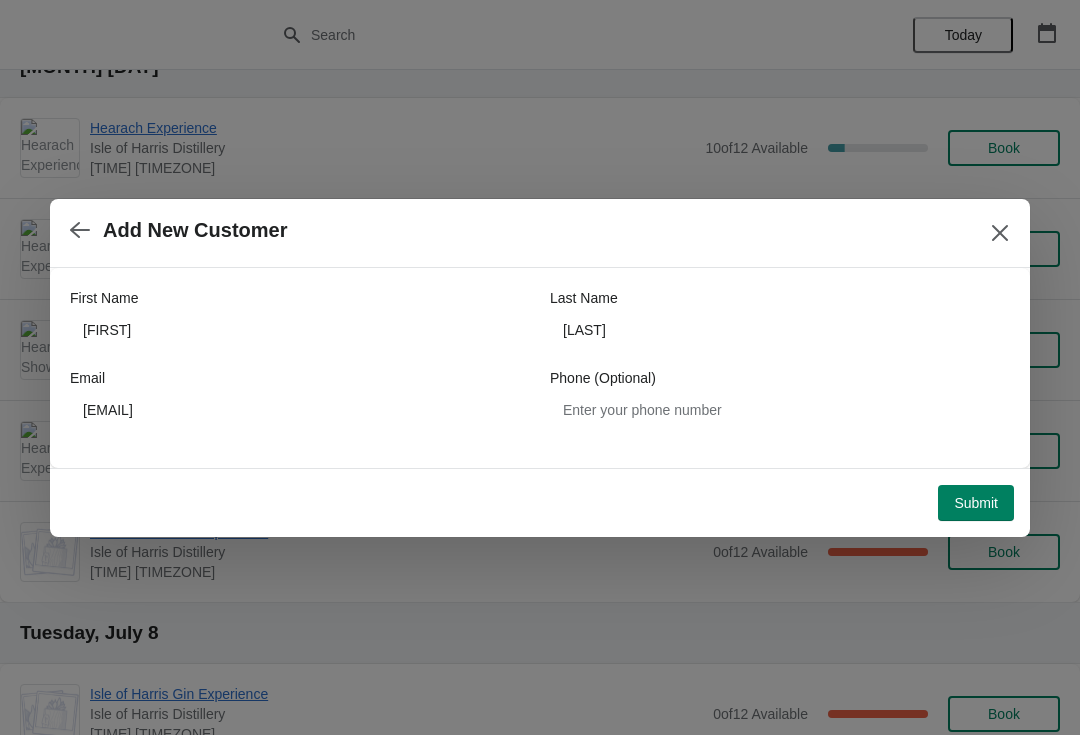 click on "Submit" at bounding box center (976, 503) 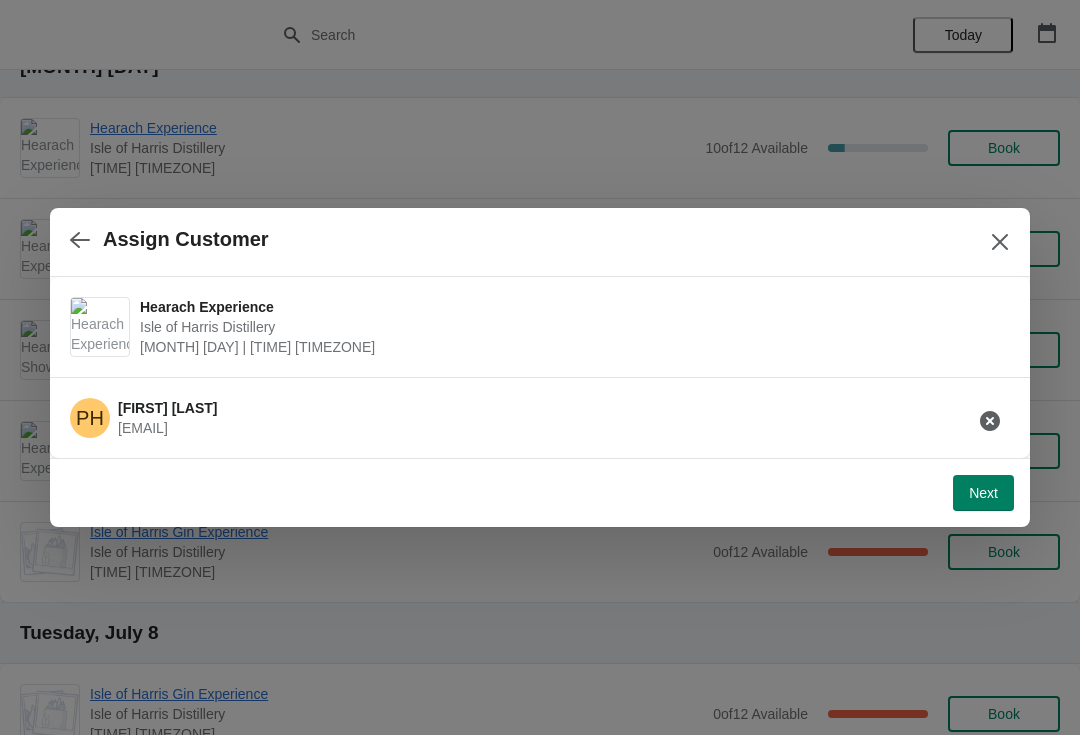 click on "Next" at bounding box center [983, 493] 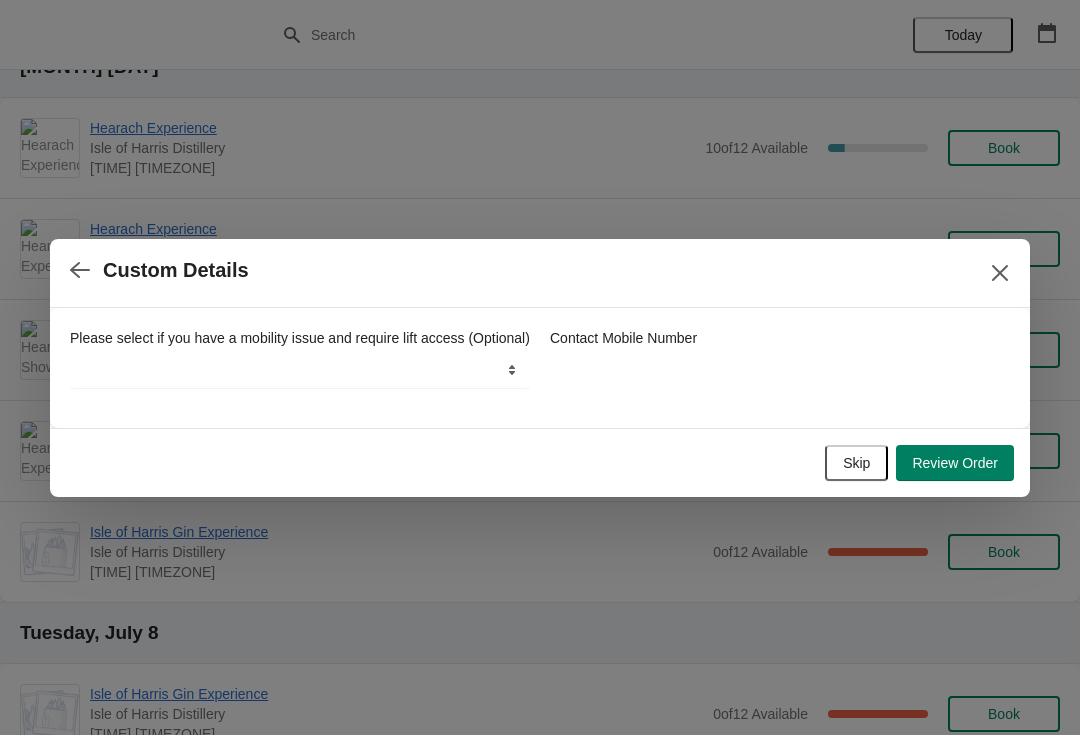 click on "Review Order" at bounding box center (955, 463) 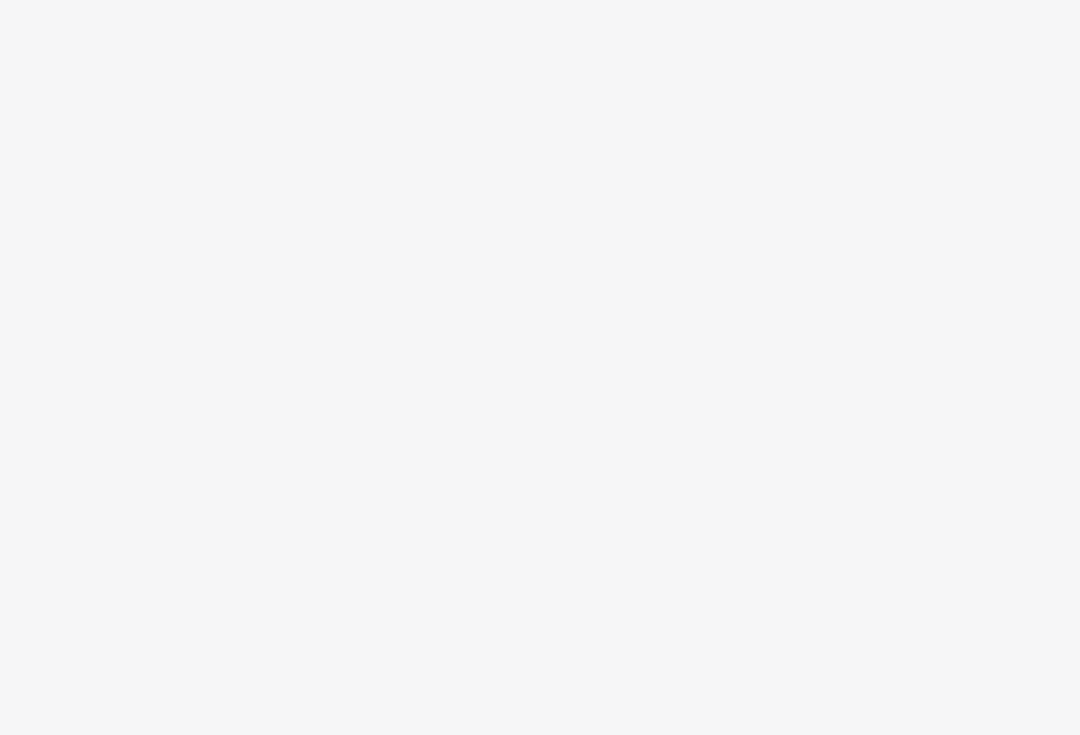 scroll, scrollTop: 0, scrollLeft: 0, axis: both 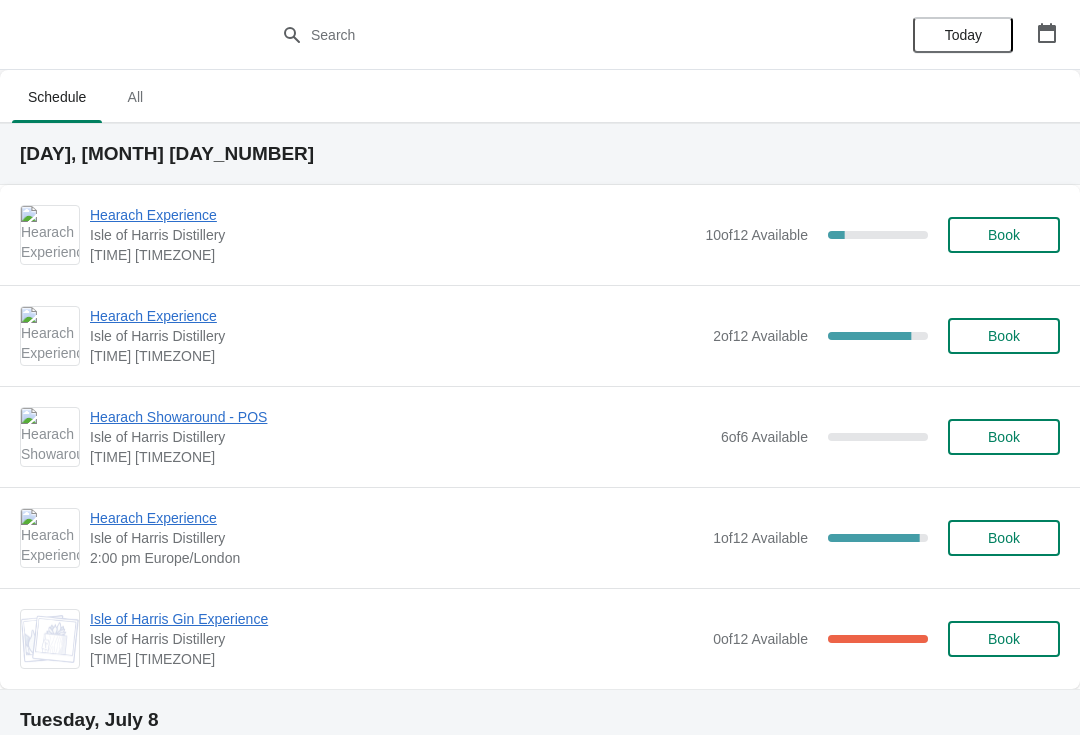 click on "Hearach Experience" at bounding box center (392, 215) 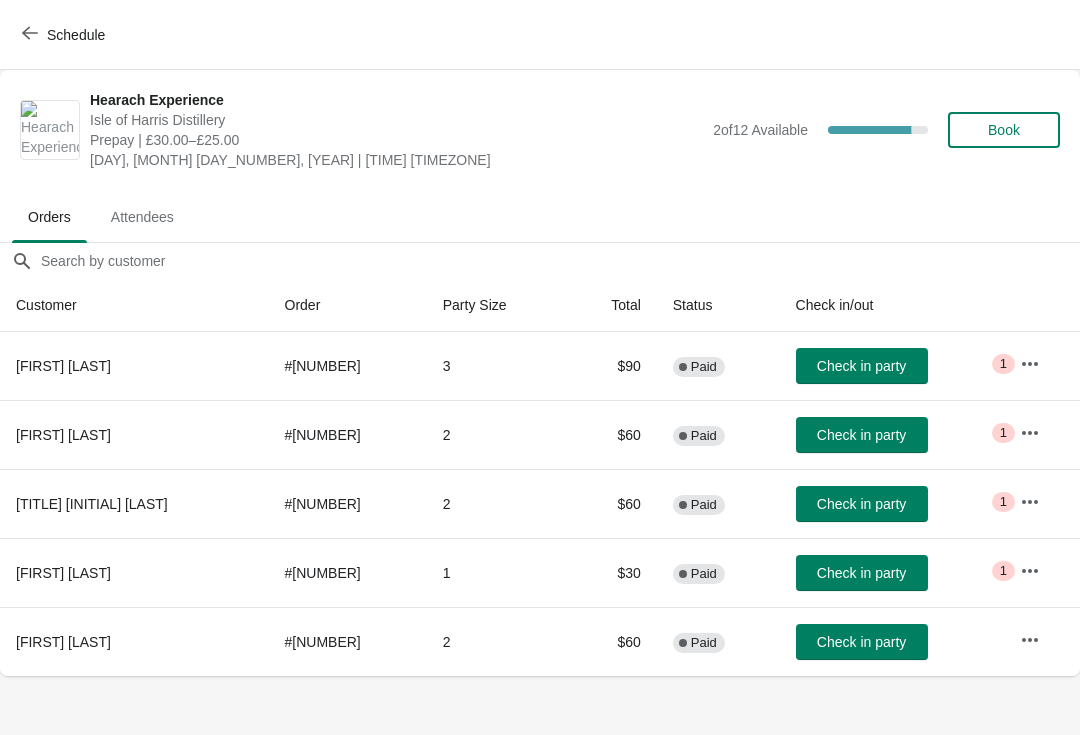 click on "Schedule" at bounding box center (76, 35) 